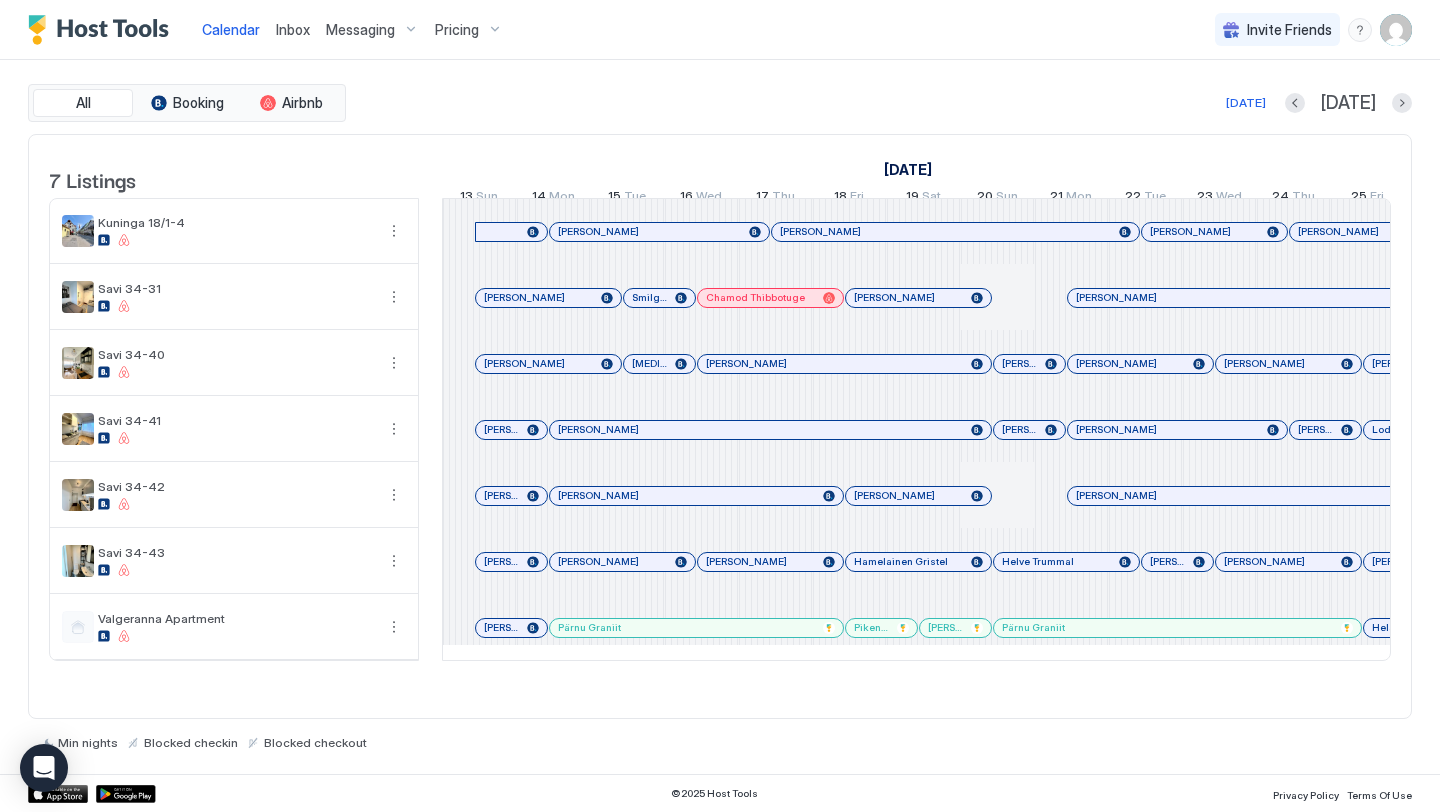 scroll, scrollTop: 0, scrollLeft: 0, axis: both 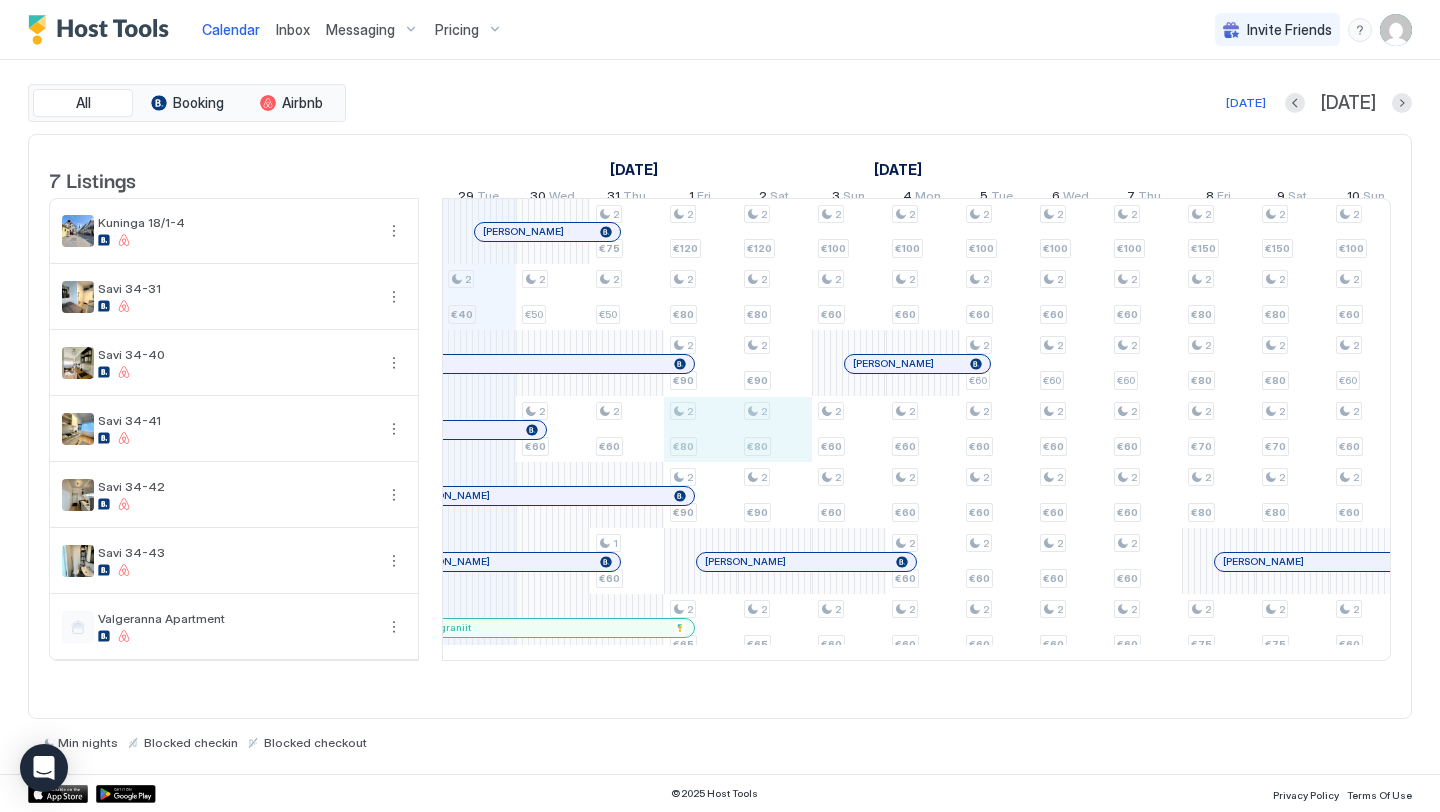 drag, startPoint x: 720, startPoint y: 462, endPoint x: 761, endPoint y: 459, distance: 41.109608 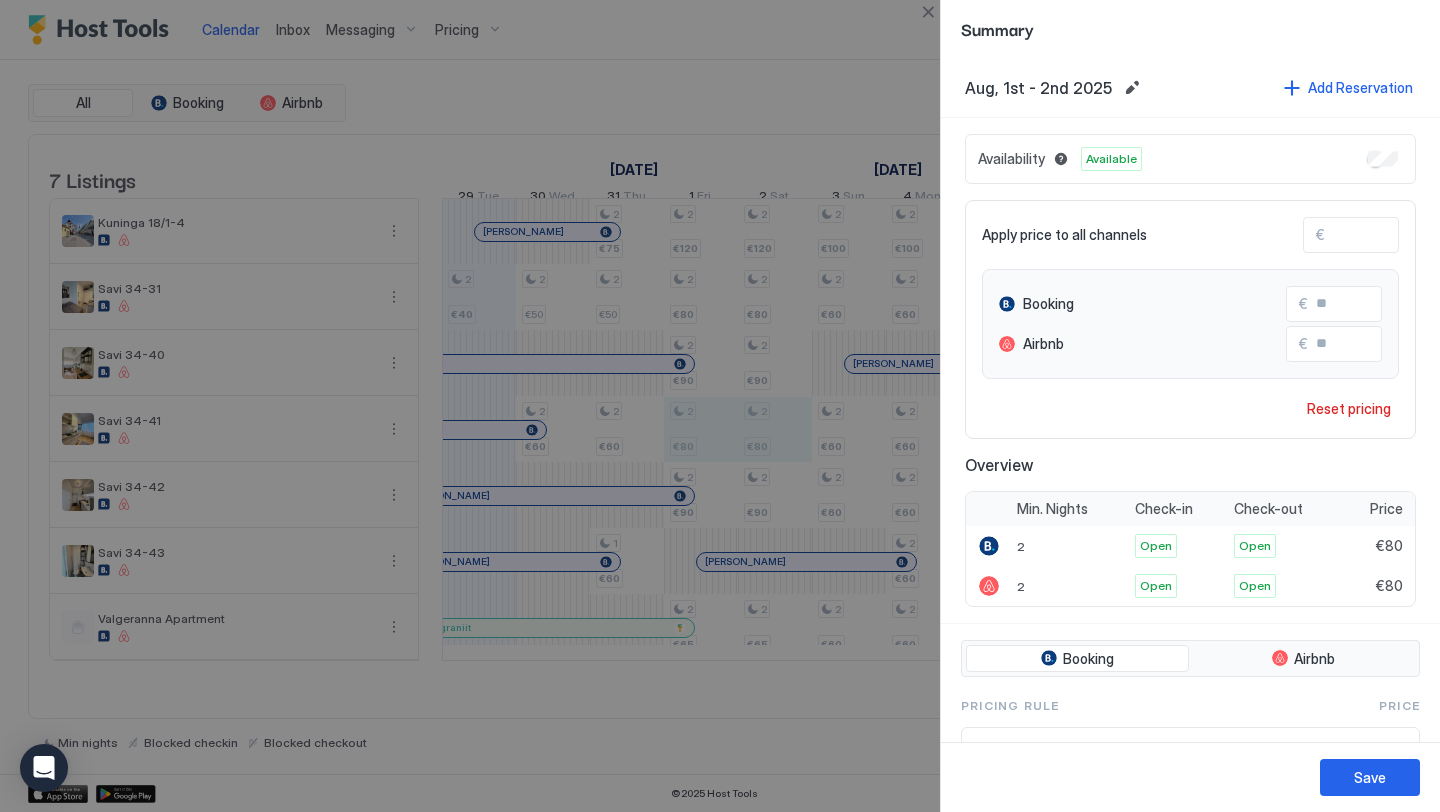click on "**" at bounding box center (1405, 235) 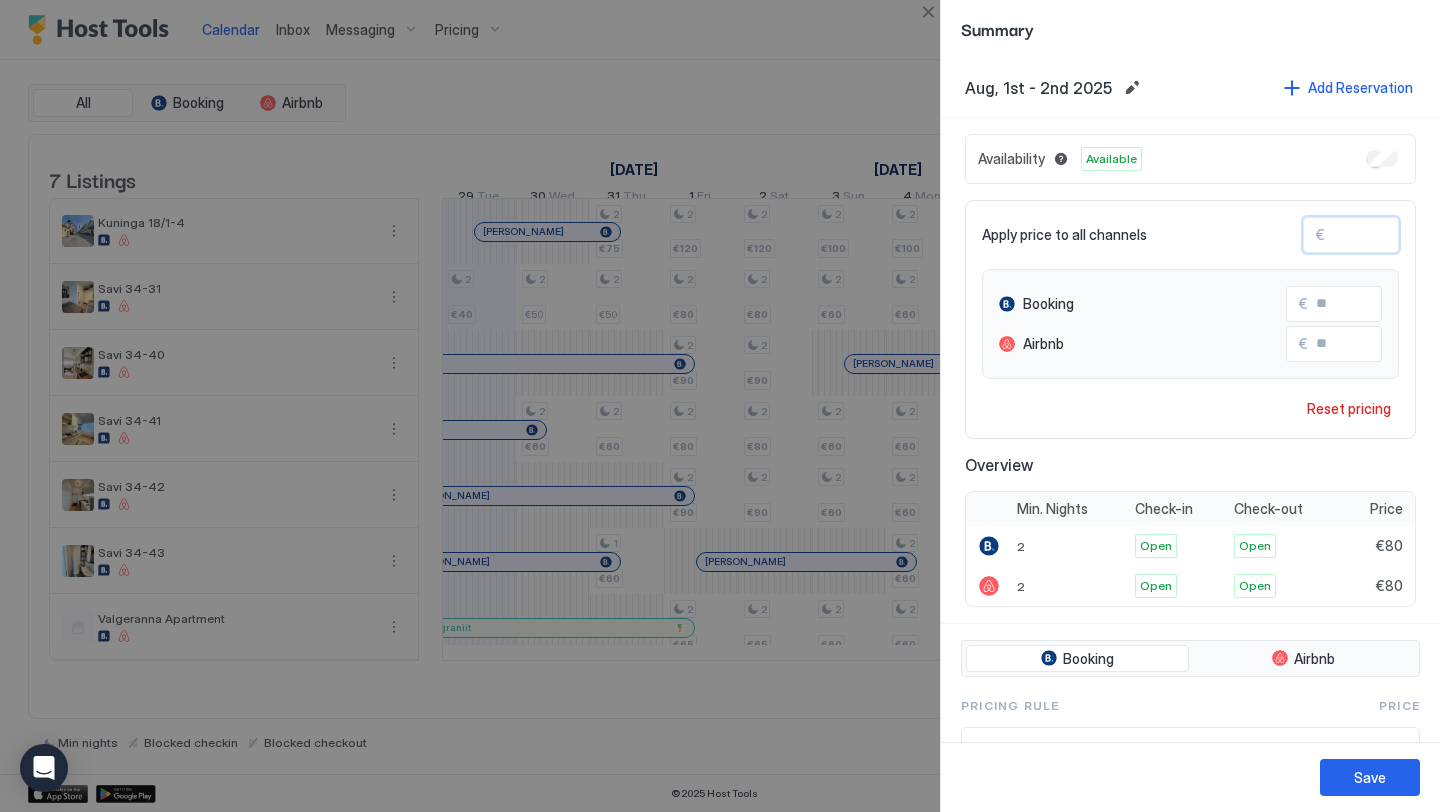 type on "*" 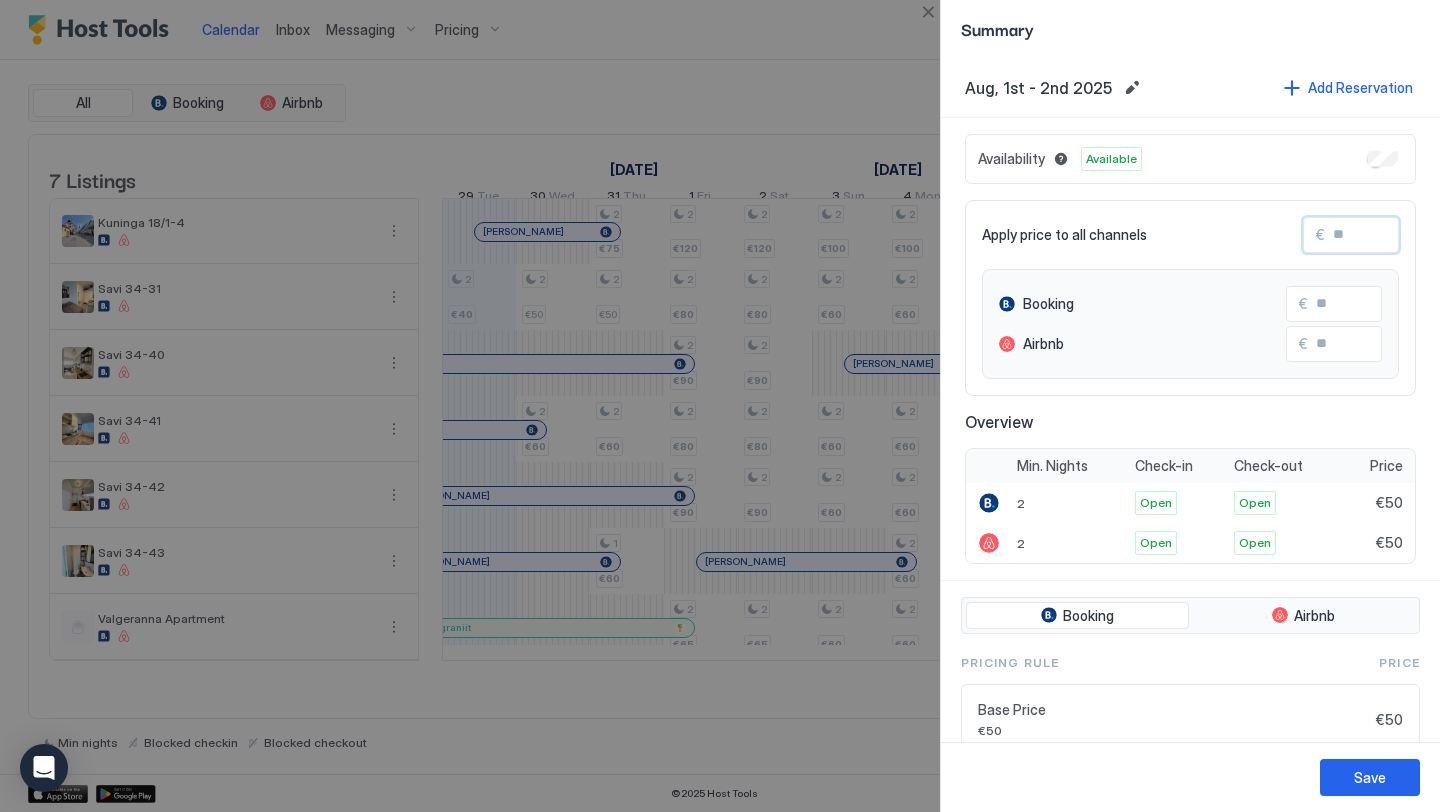 type on "*" 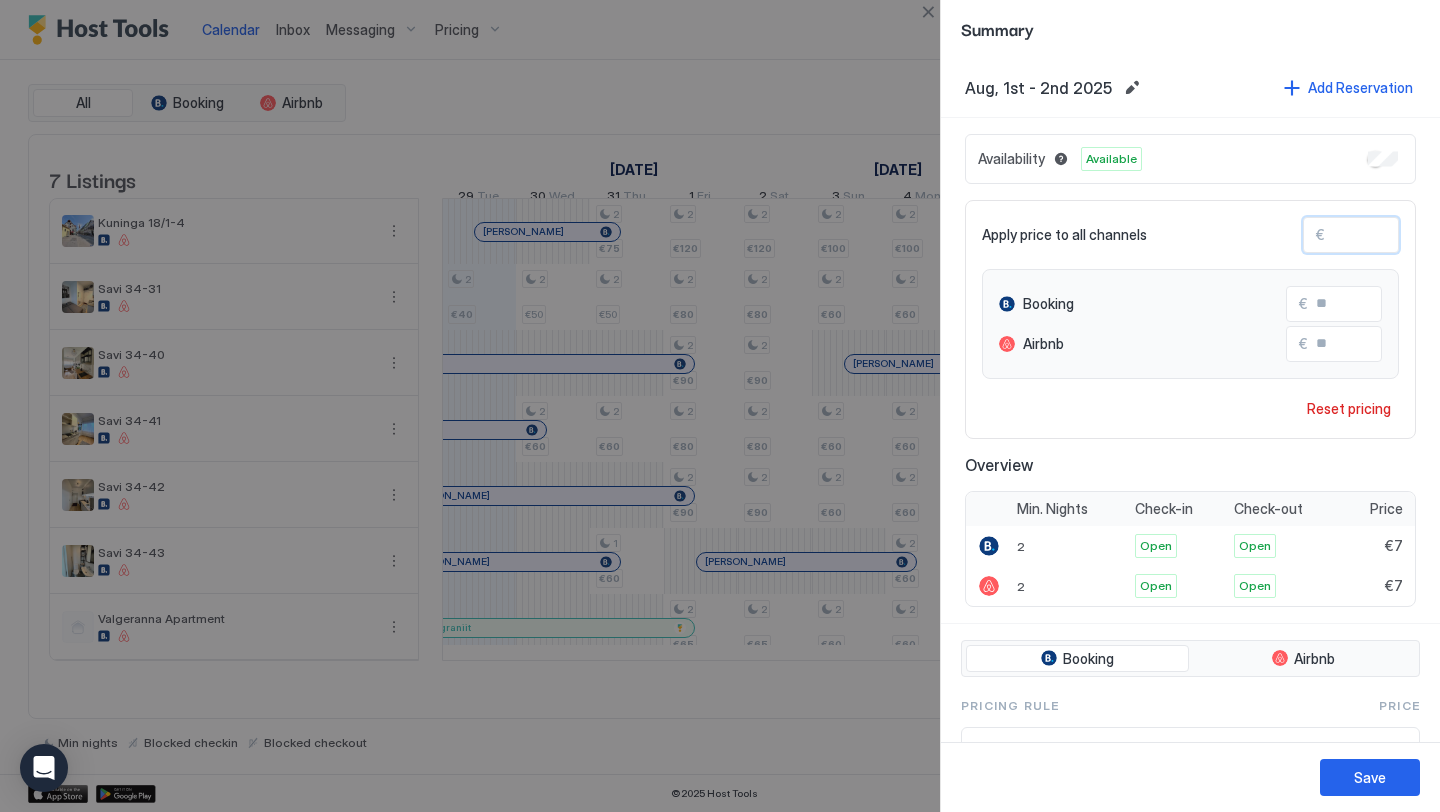 type on "**" 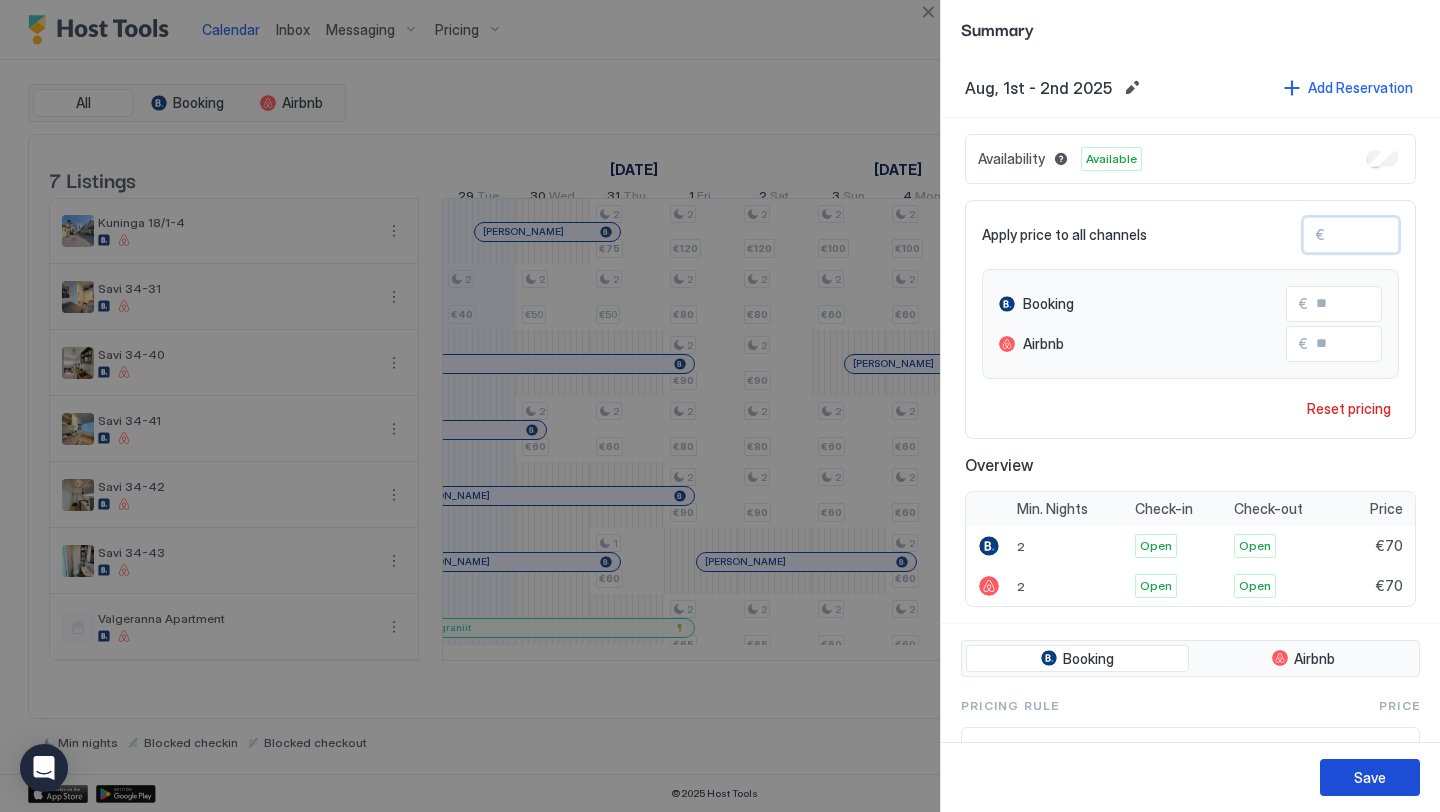type on "**" 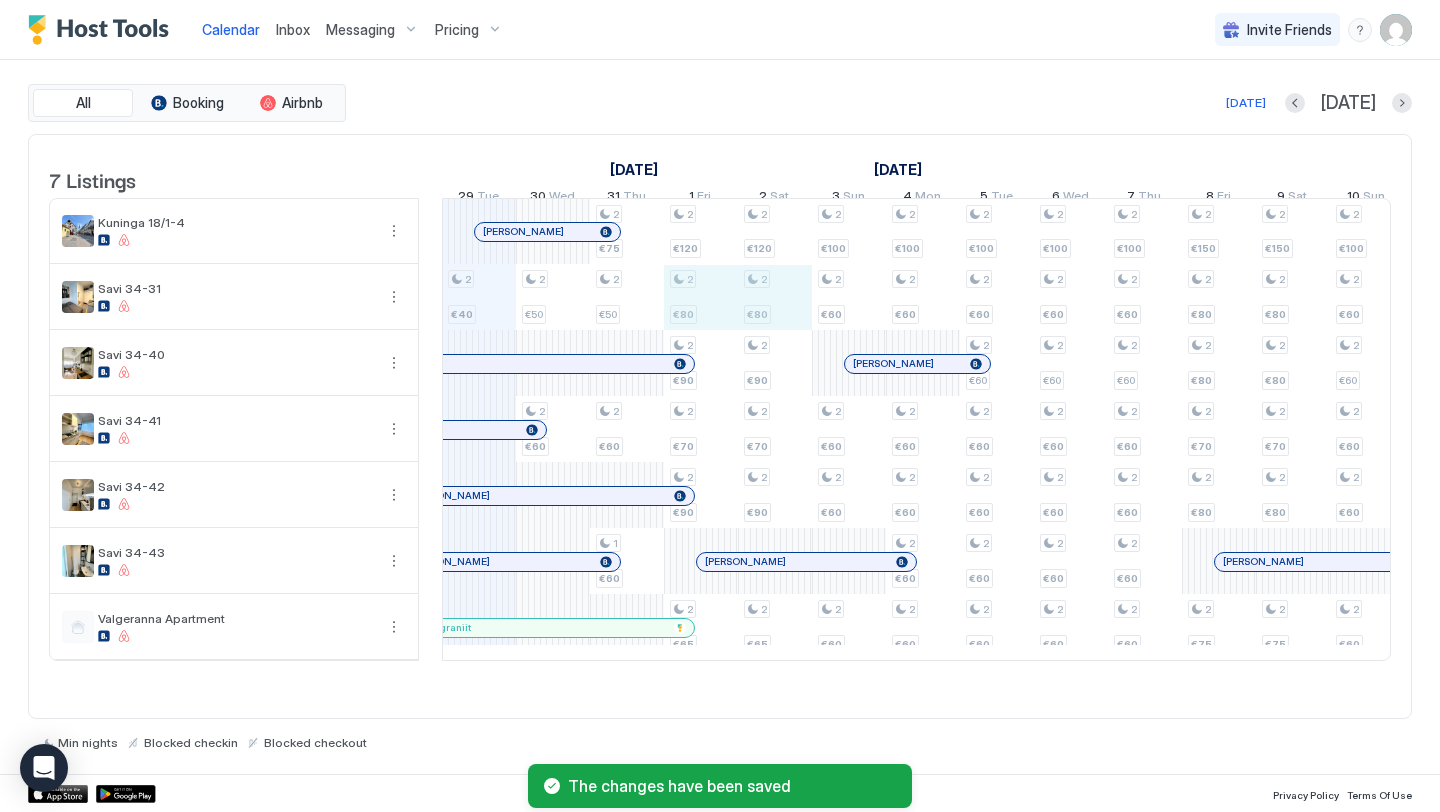 drag, startPoint x: 675, startPoint y: 328, endPoint x: 770, endPoint y: 324, distance: 95.084175 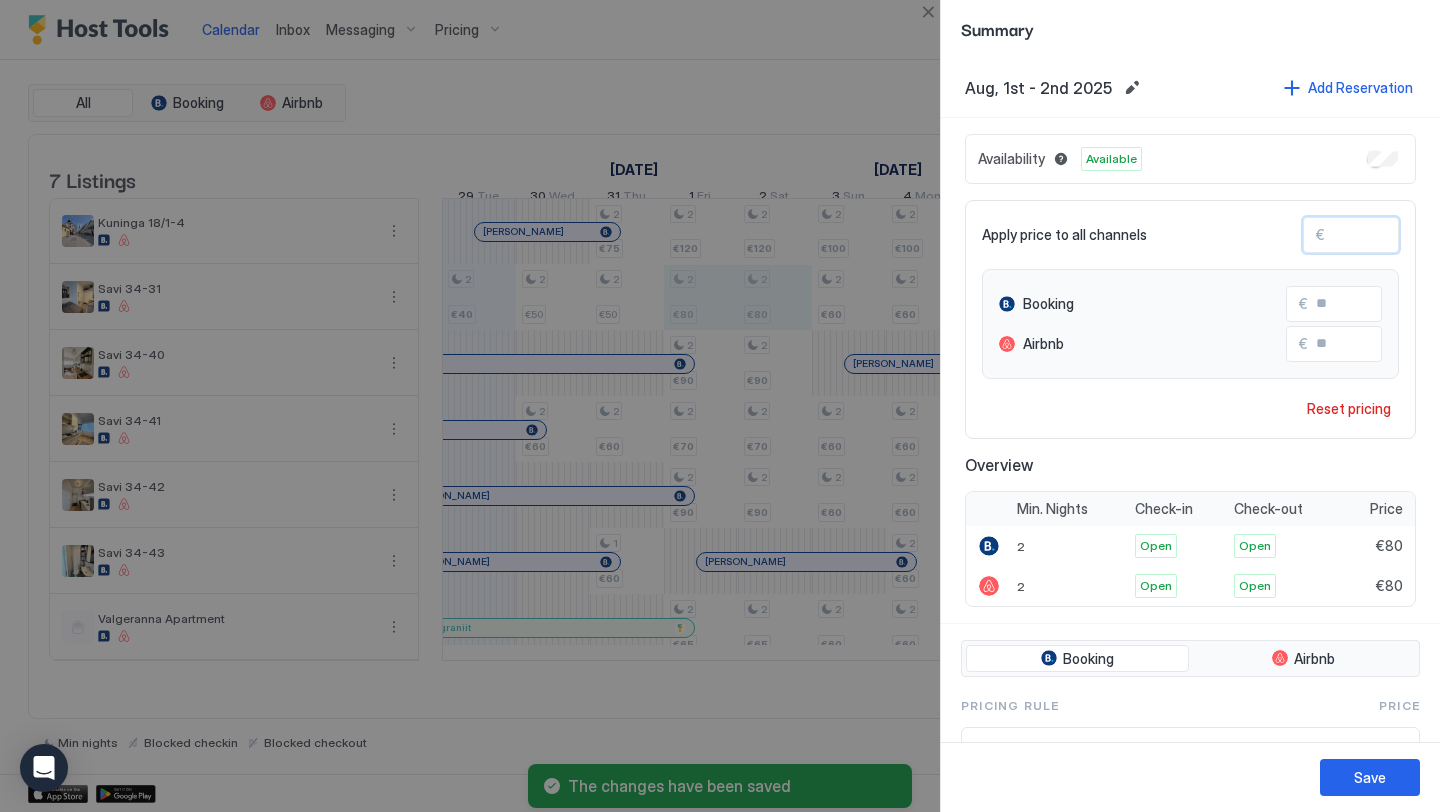 click on "**" at bounding box center [1405, 235] 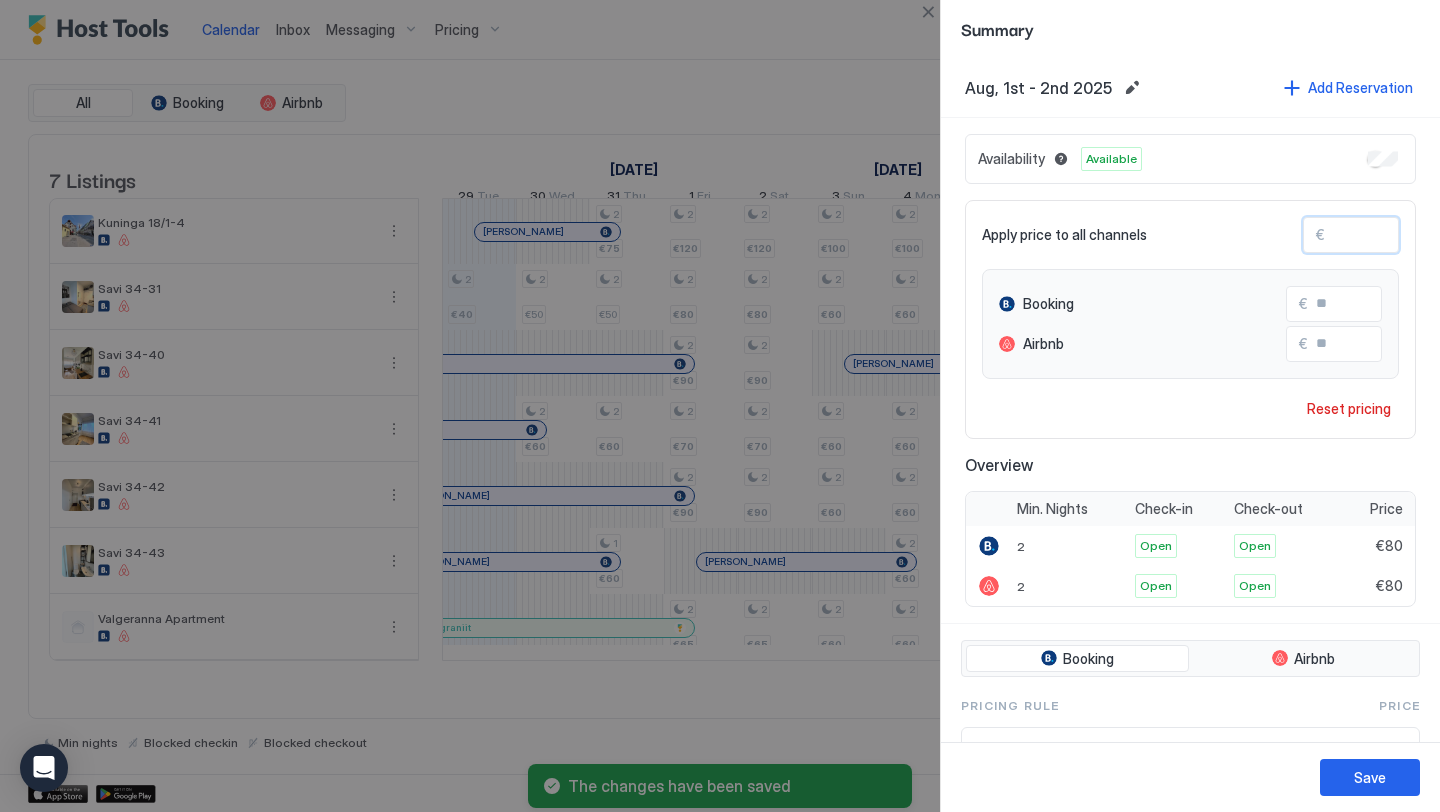 type on "*" 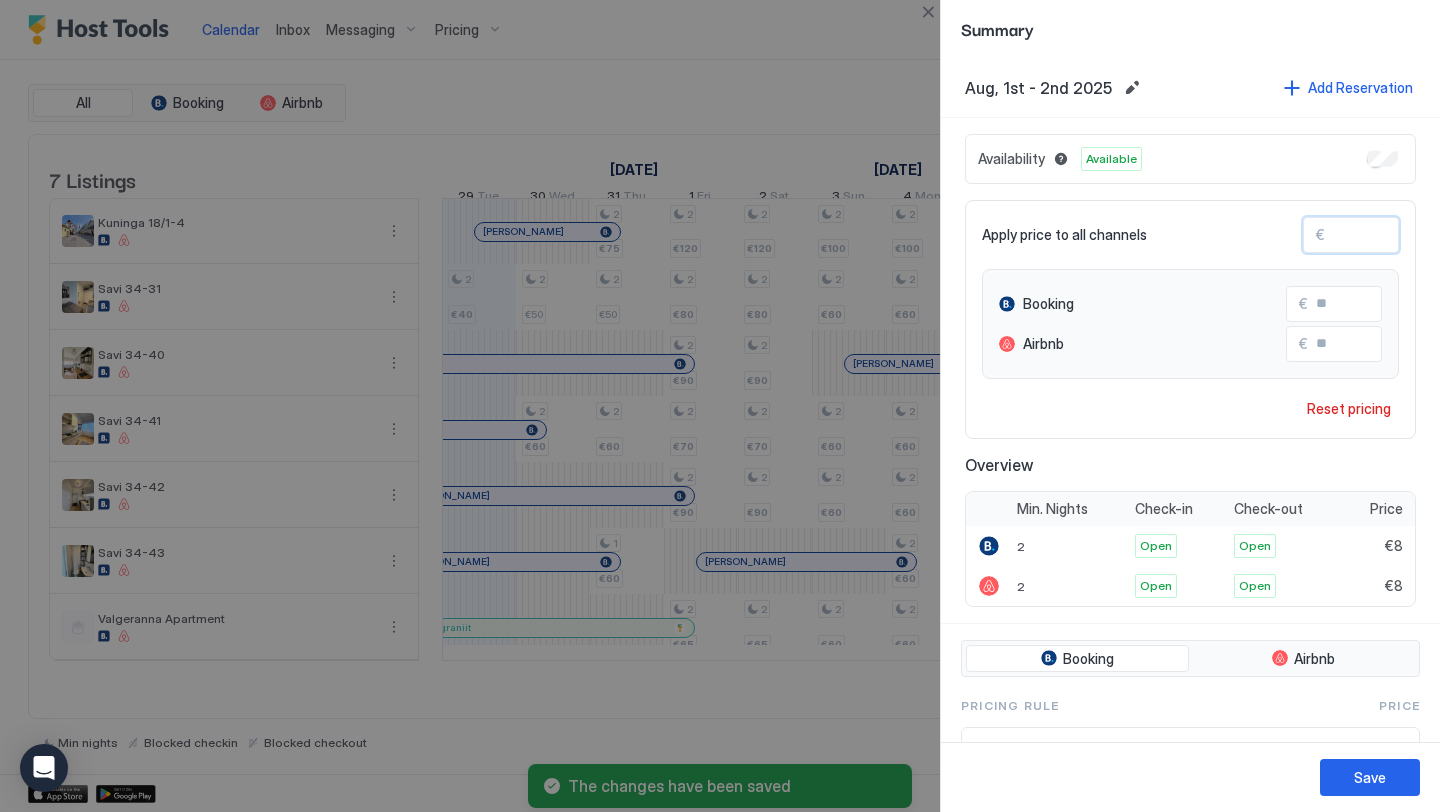 type 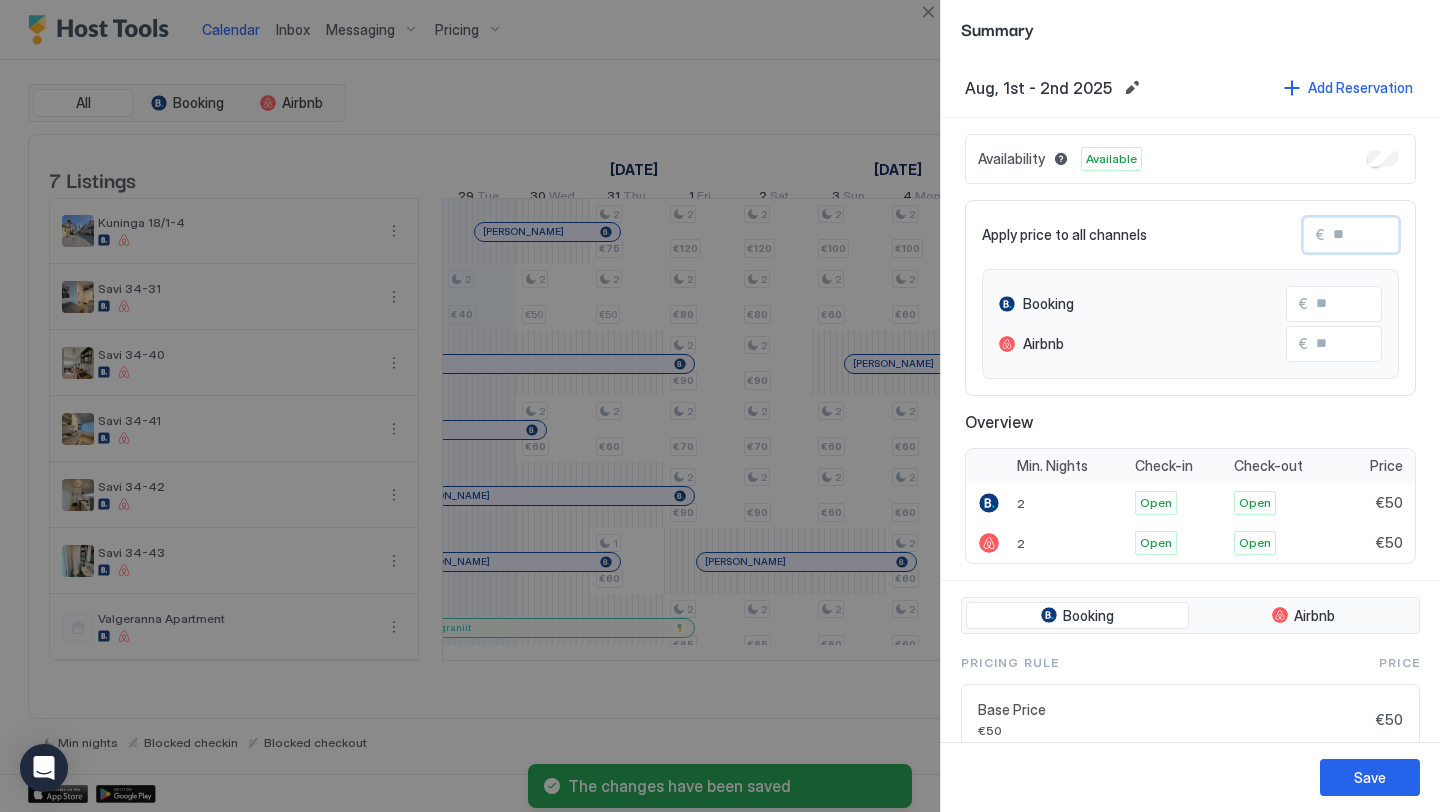 type on "*" 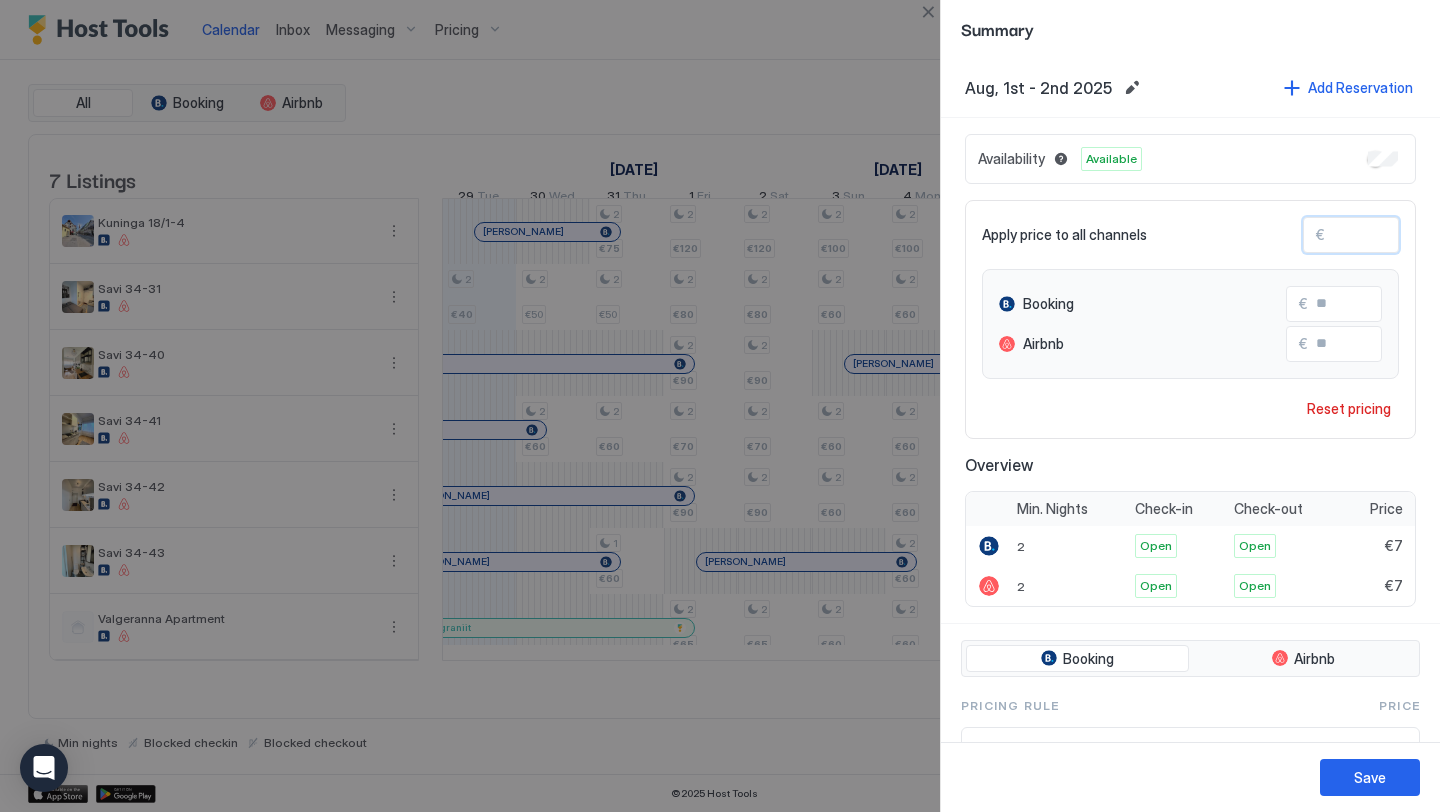 type on "**" 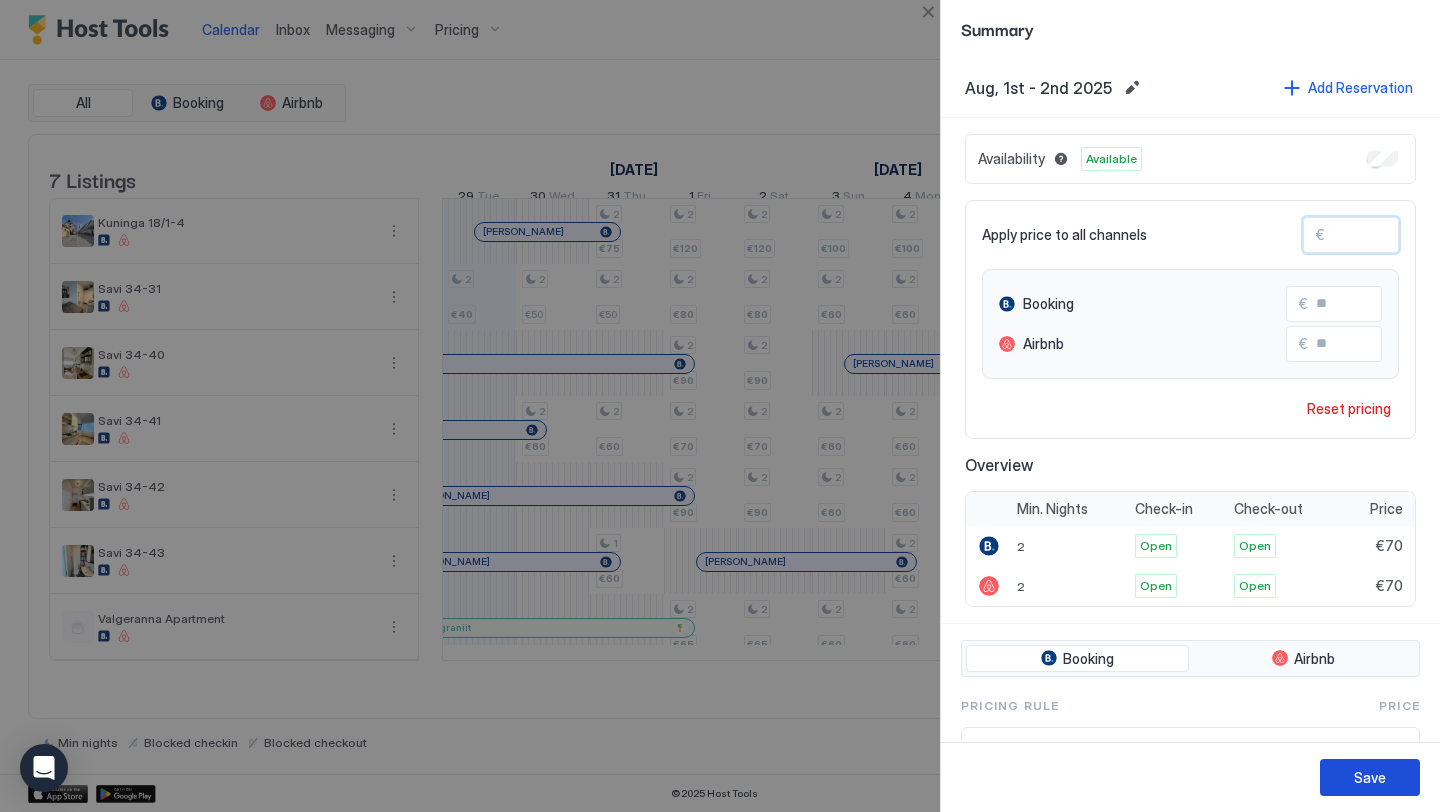 type on "**" 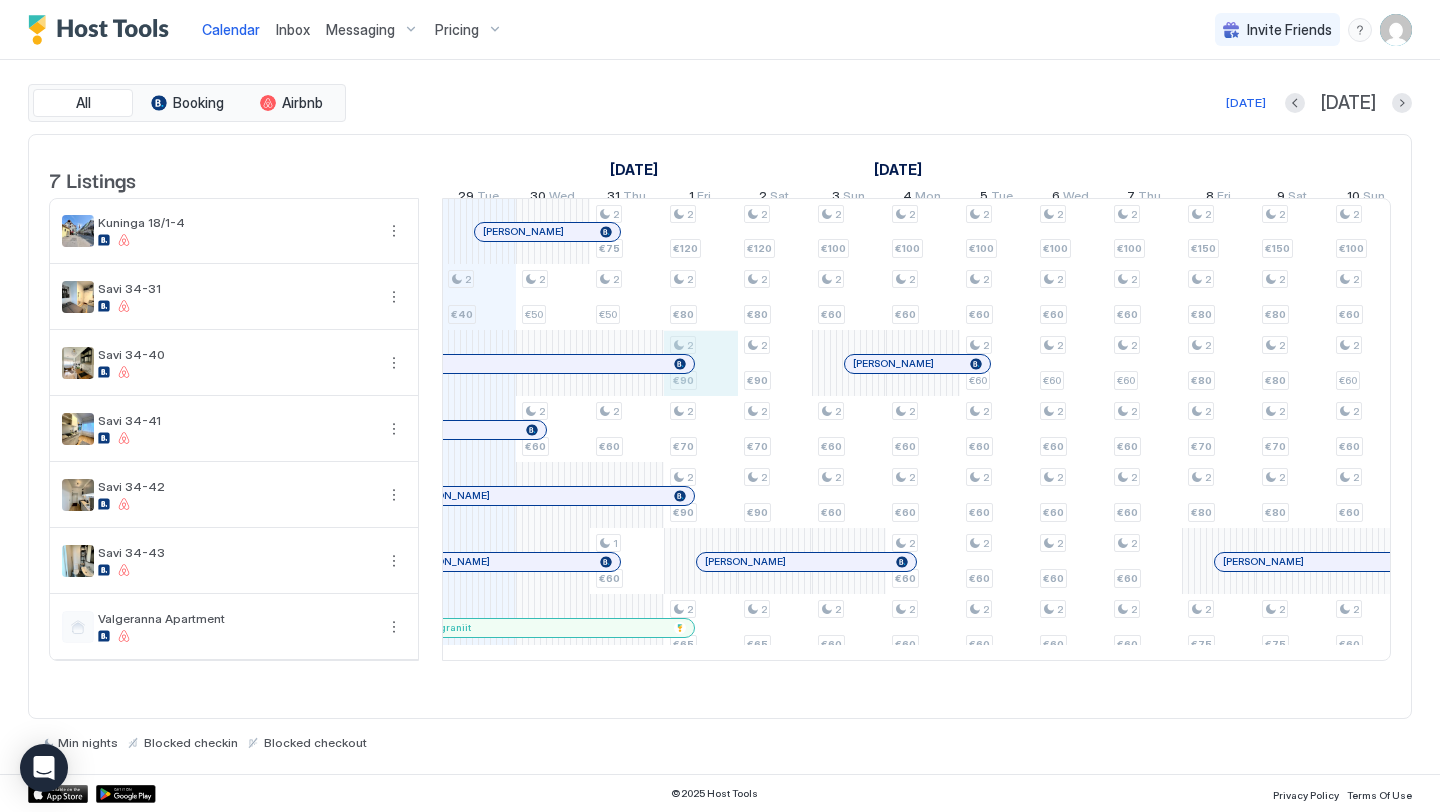 click on "2 €40 2 €50 2 €60 2 €75 2 €50 2 €60 1 €60 2 €120 2 €80 2 €90 2 €70 2 €90 2 €65 2 €120 2 €80 2 €90 2 €70 2 €90 2 €65 2 €100 2 €60 2 €60 2 €60 2 €60 2 €100 2 €60 2 €60 2 €60 2 €60 2 €60 2 €100 2 €60 2 €60 2 €60 2 €60 2 €60 2 €60 2 €100 2 €60 2 €60 2 €60 2 €60 2 €60 2 €60 2 €100 2 €60 2 €60 2 €60 2 €60 2 €60 2 €60 2 €150 2 €80 2 €80 2 €70 2 €80 2 €75 2 €150 2 €80 2 €80 2 €70 2 €80 2 €75 2 €100 2 €60 2 €60 2 €60 2 €60 2 €60 2 €100 2 €60 2 €60 2 €60 2 €60 2 €60 2 €100 2 €60 2 €60 2 €60 2 €60 2 €60 2 €60 2 €100 2 €60 2 €60 2 €60 2 €60 2 €60 2 €60 2 €100 2 €60 2 €60 2 €60 2 €60 2 €60 2 €60 2 €150 2 €80 2 €80 2 €75 2 €80 2 €70 2 €75 2 €150 2 €80 2 €80 2 €75 2 €80 2 €70 2 €75 2 €100 2 €60 2 €60 2 €60 2 €60 2 €60 2 €100 2 €60 2 €60 2 €60 2 €60 2 €60 2 €100 2 €60 2 €60 2 2 2" at bounding box center (1293, 429) 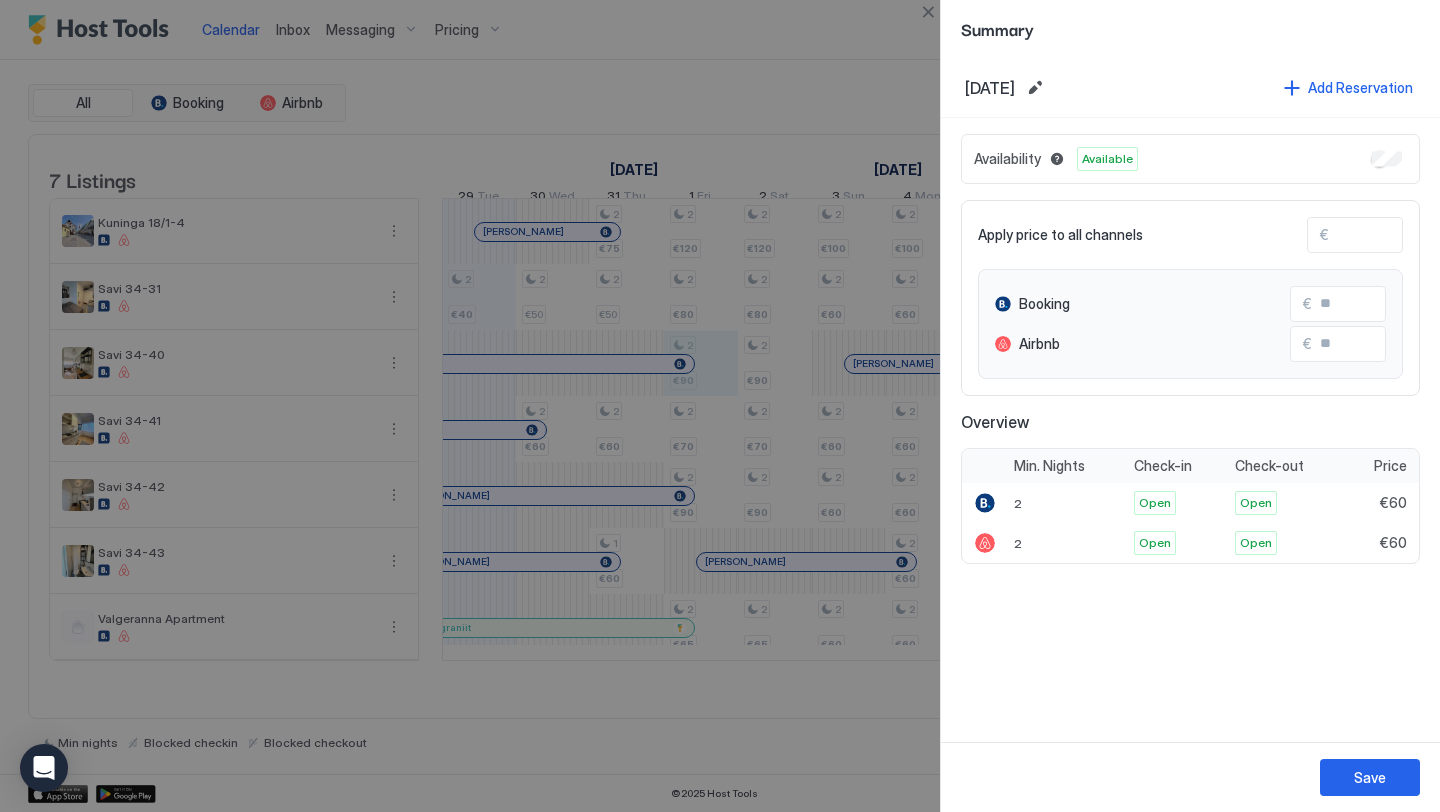 type on "**" 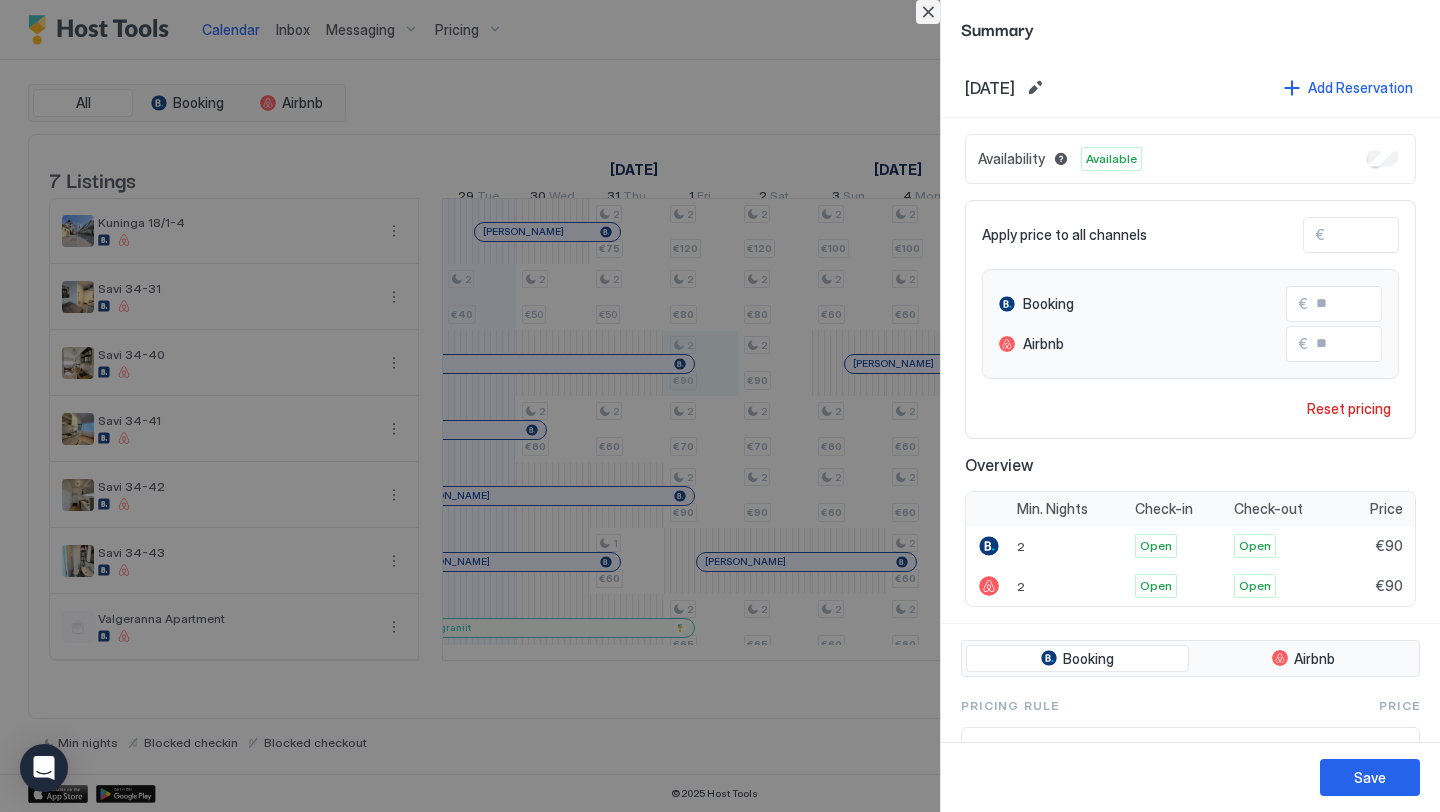 click at bounding box center (928, 12) 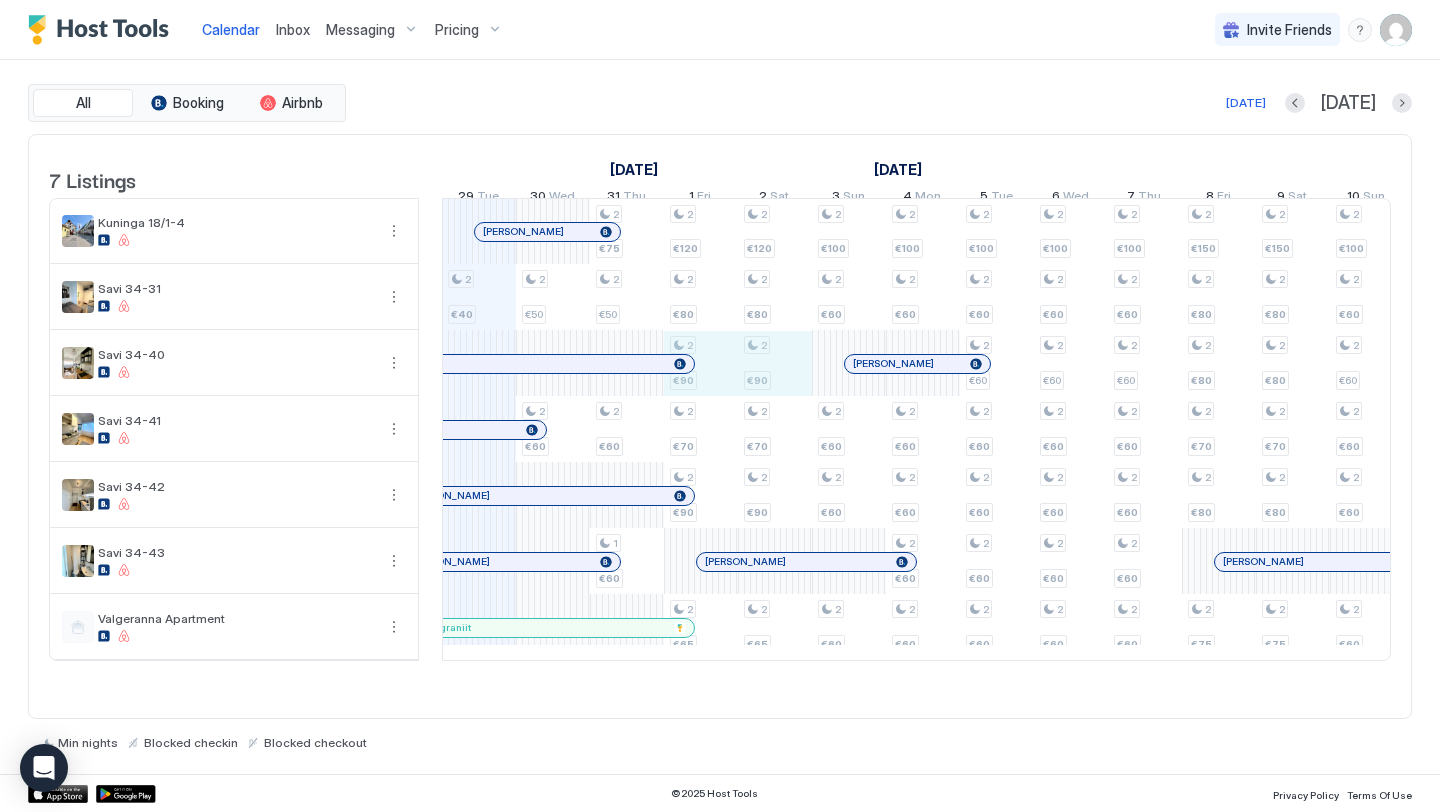 drag, startPoint x: 719, startPoint y: 373, endPoint x: 756, endPoint y: 379, distance: 37.48333 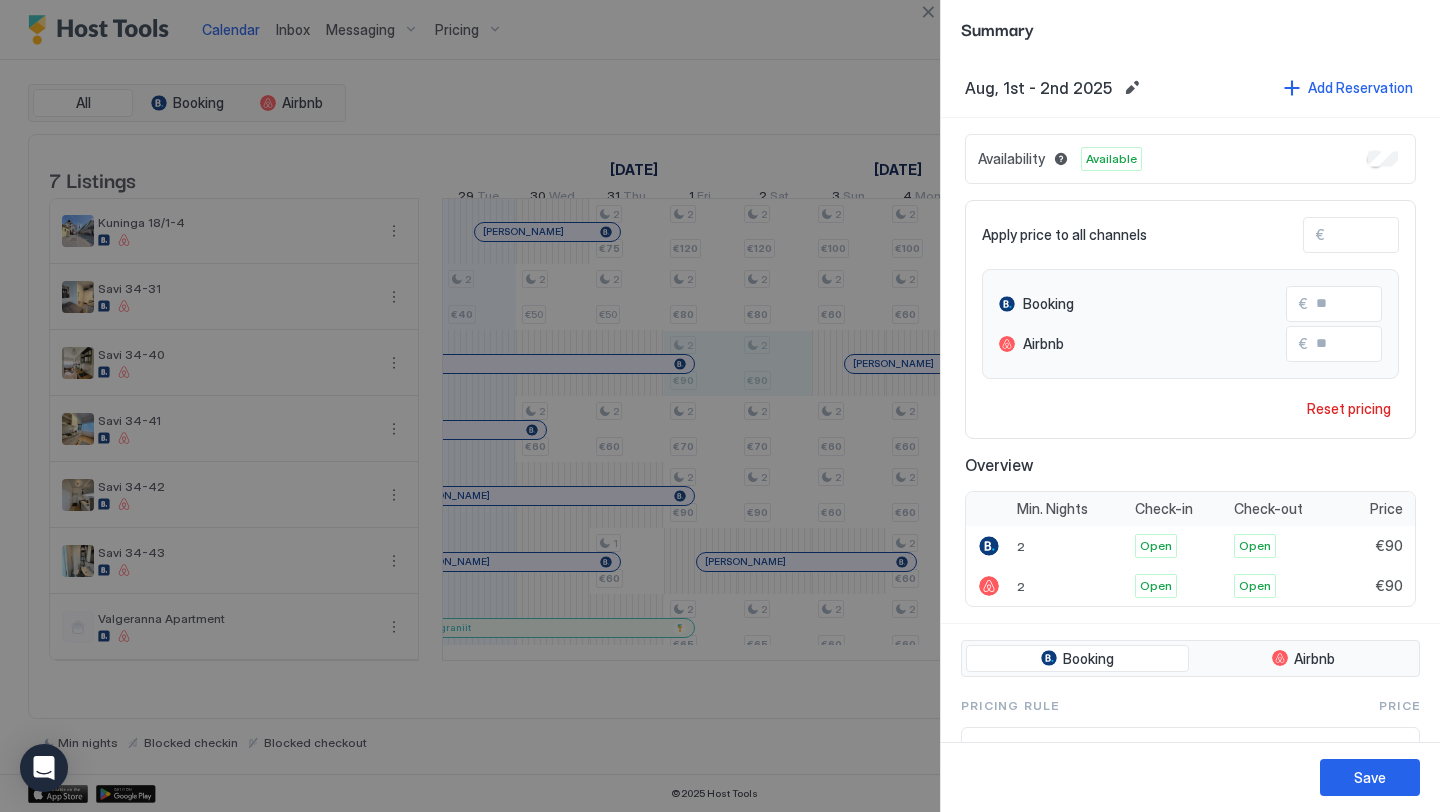 click on "**" at bounding box center [1405, 235] 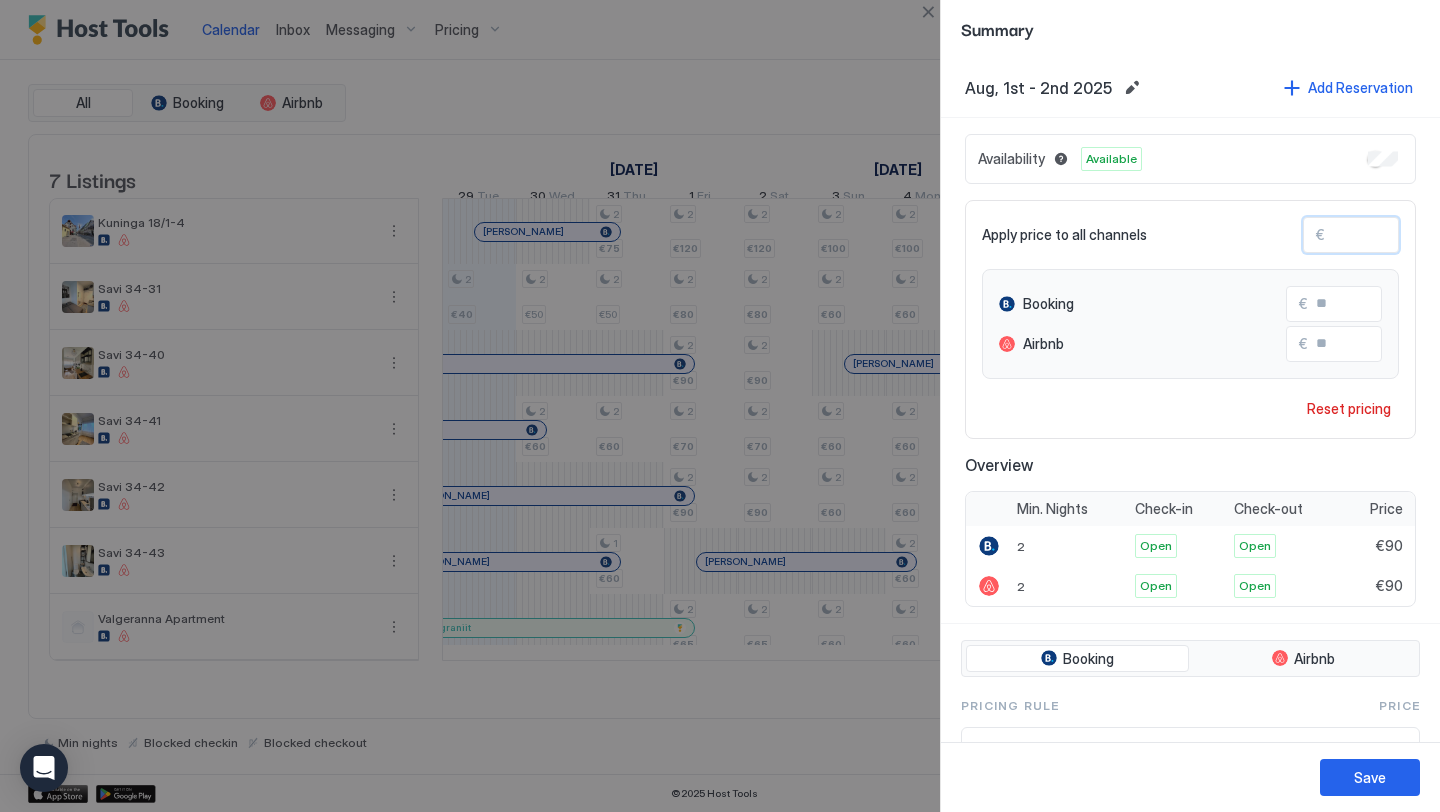 type on "*" 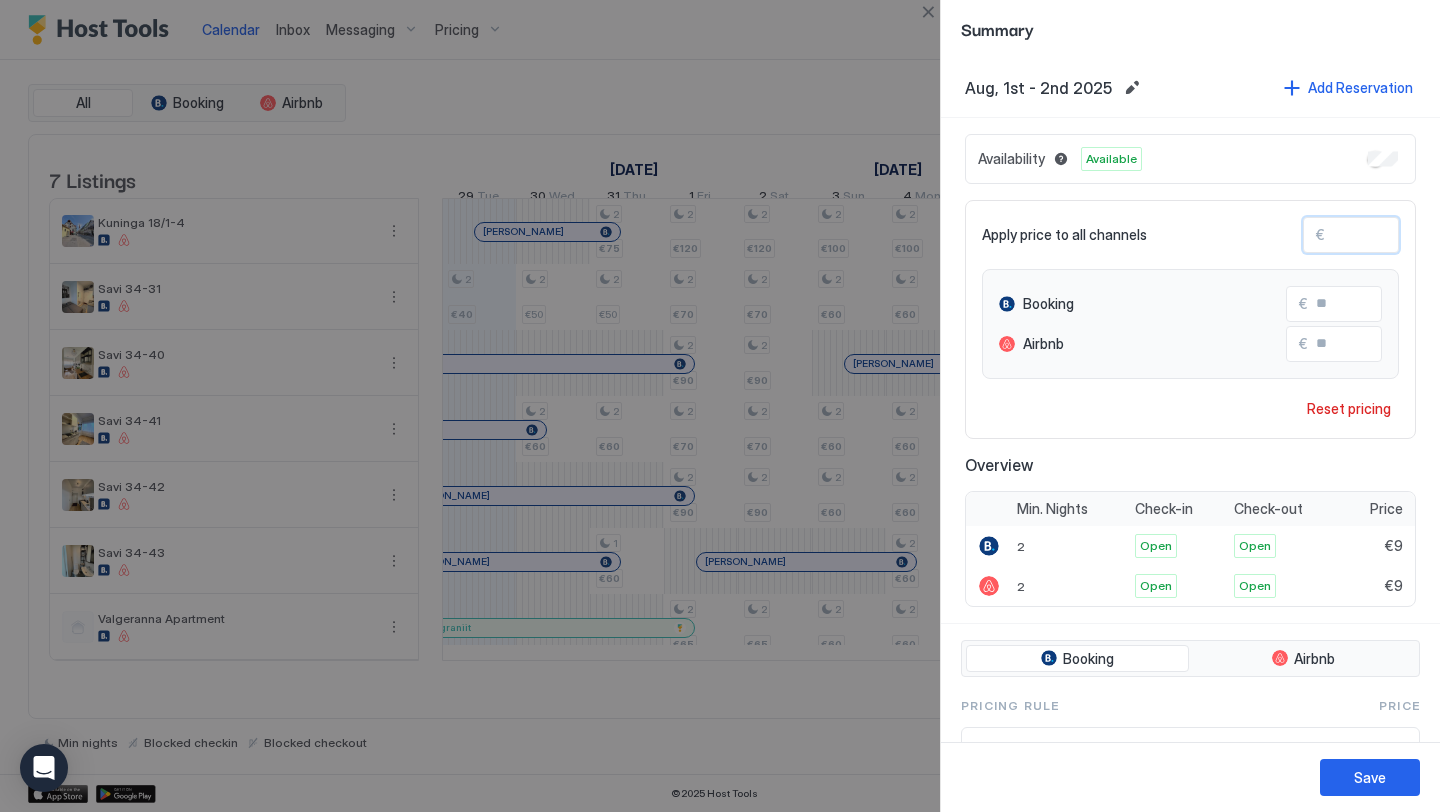 type 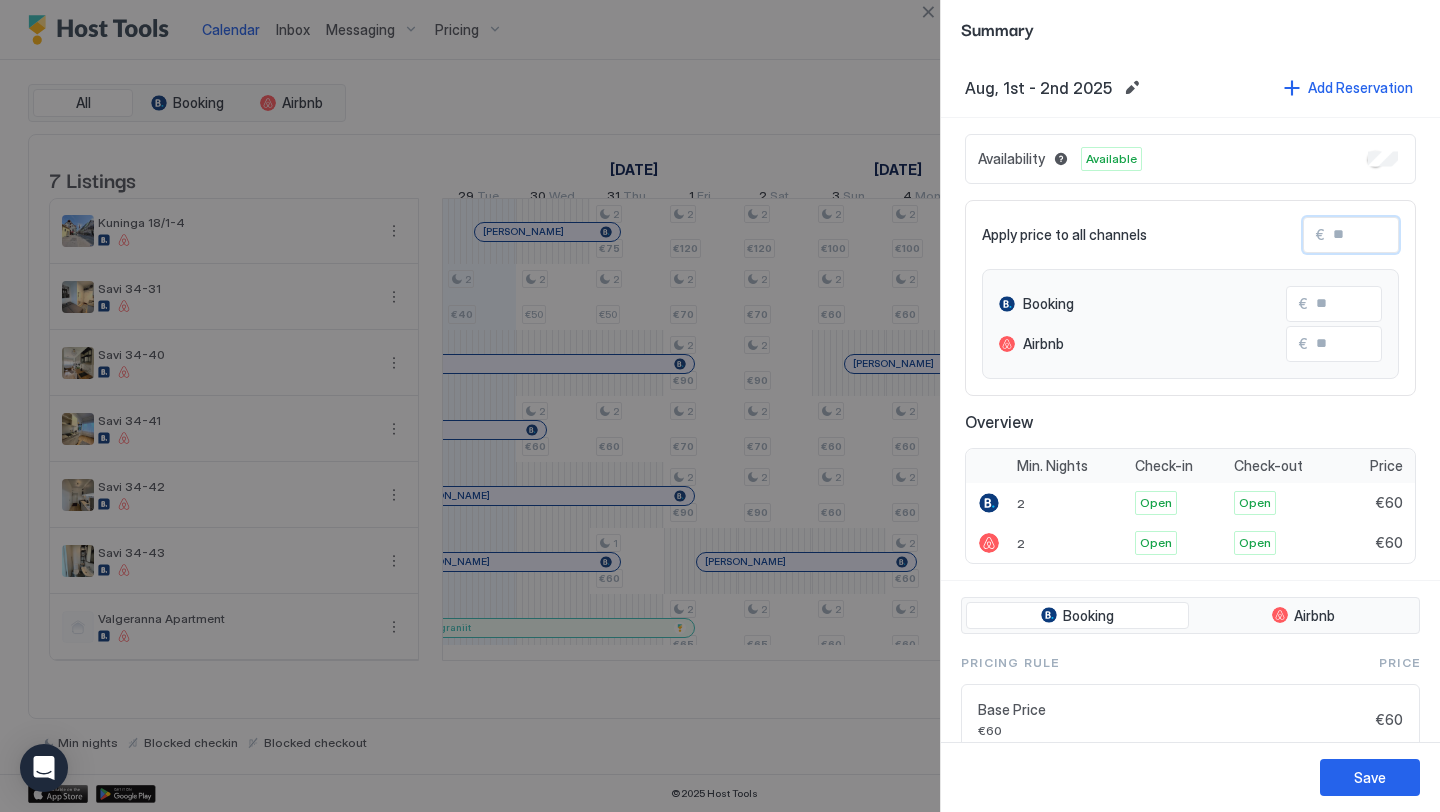 type on "*" 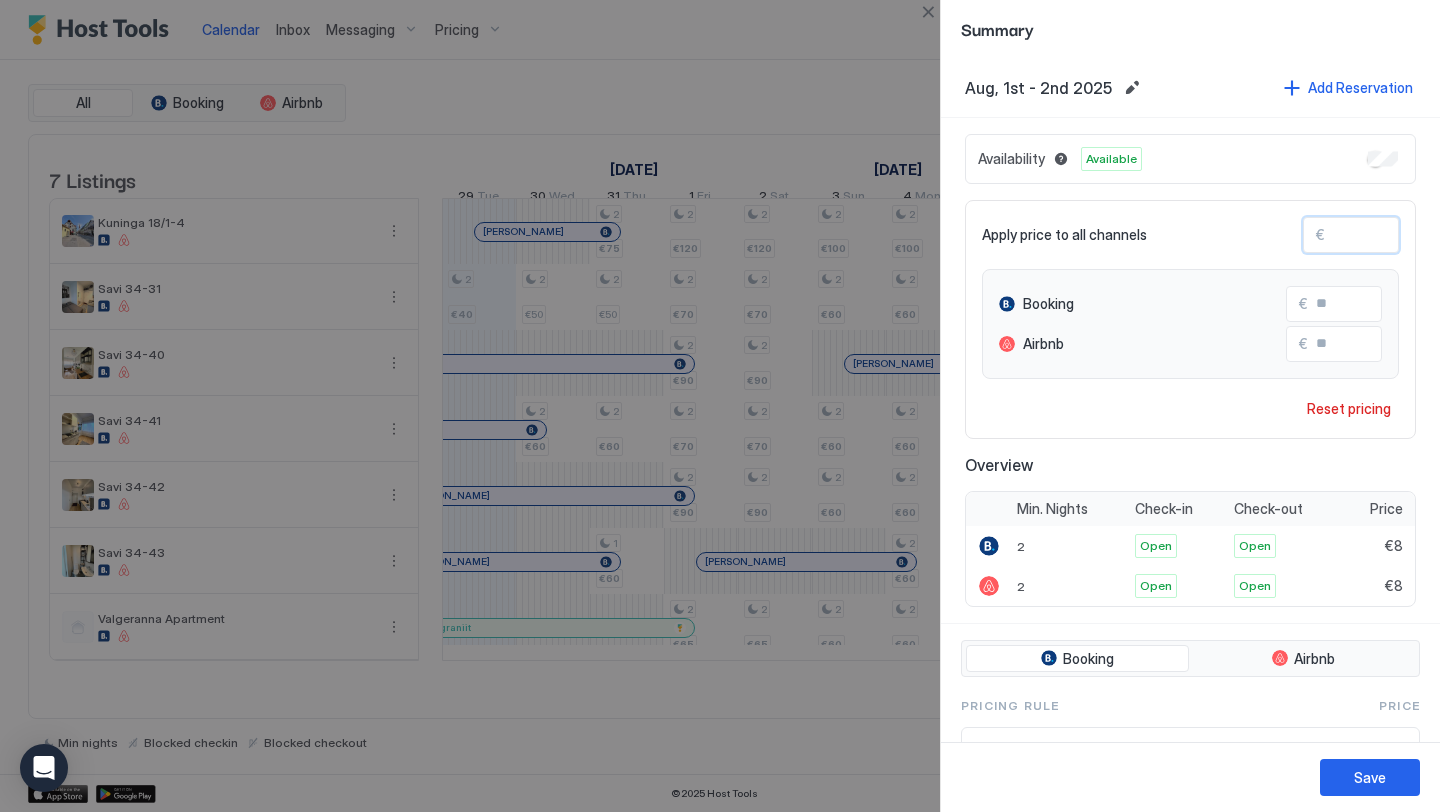type on "**" 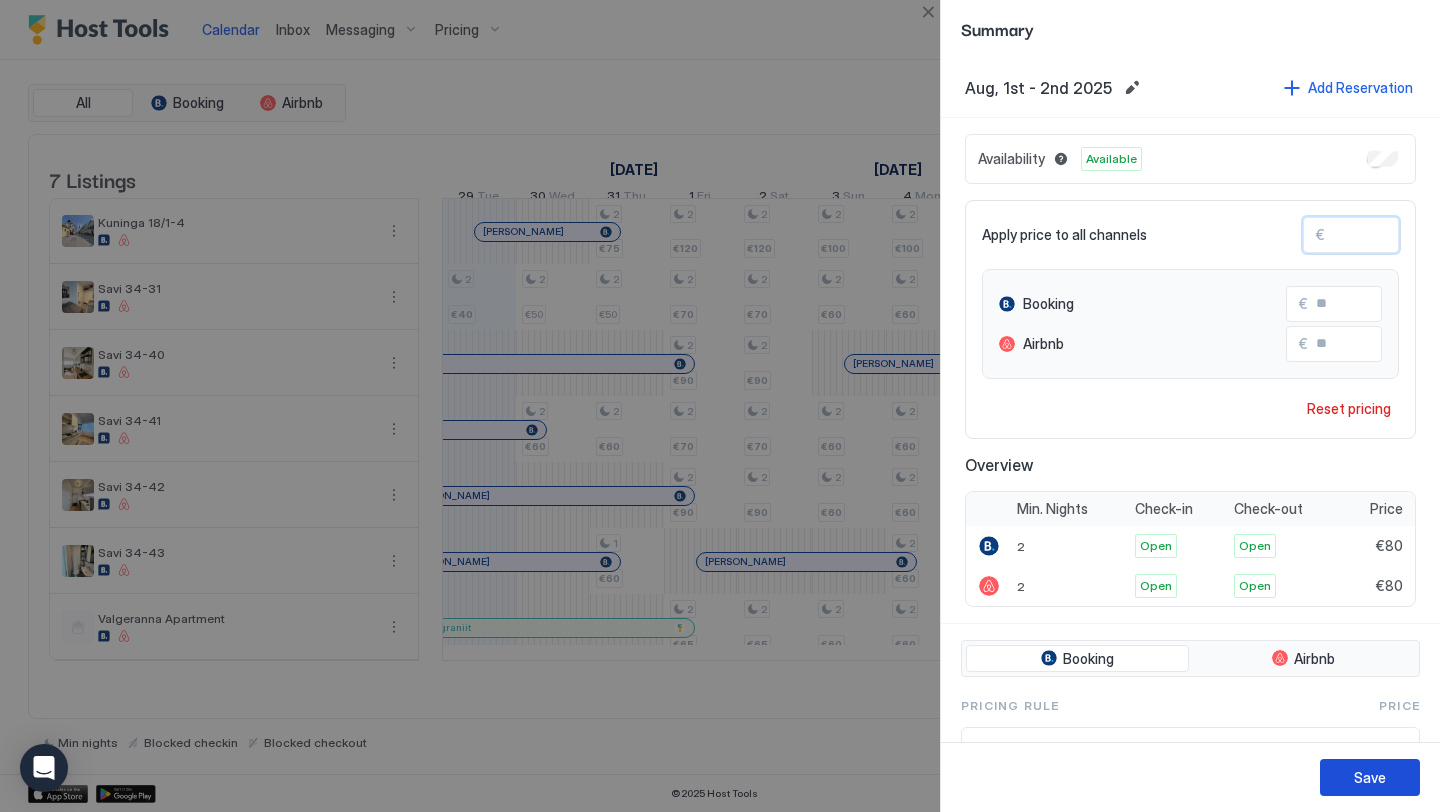 type on "**" 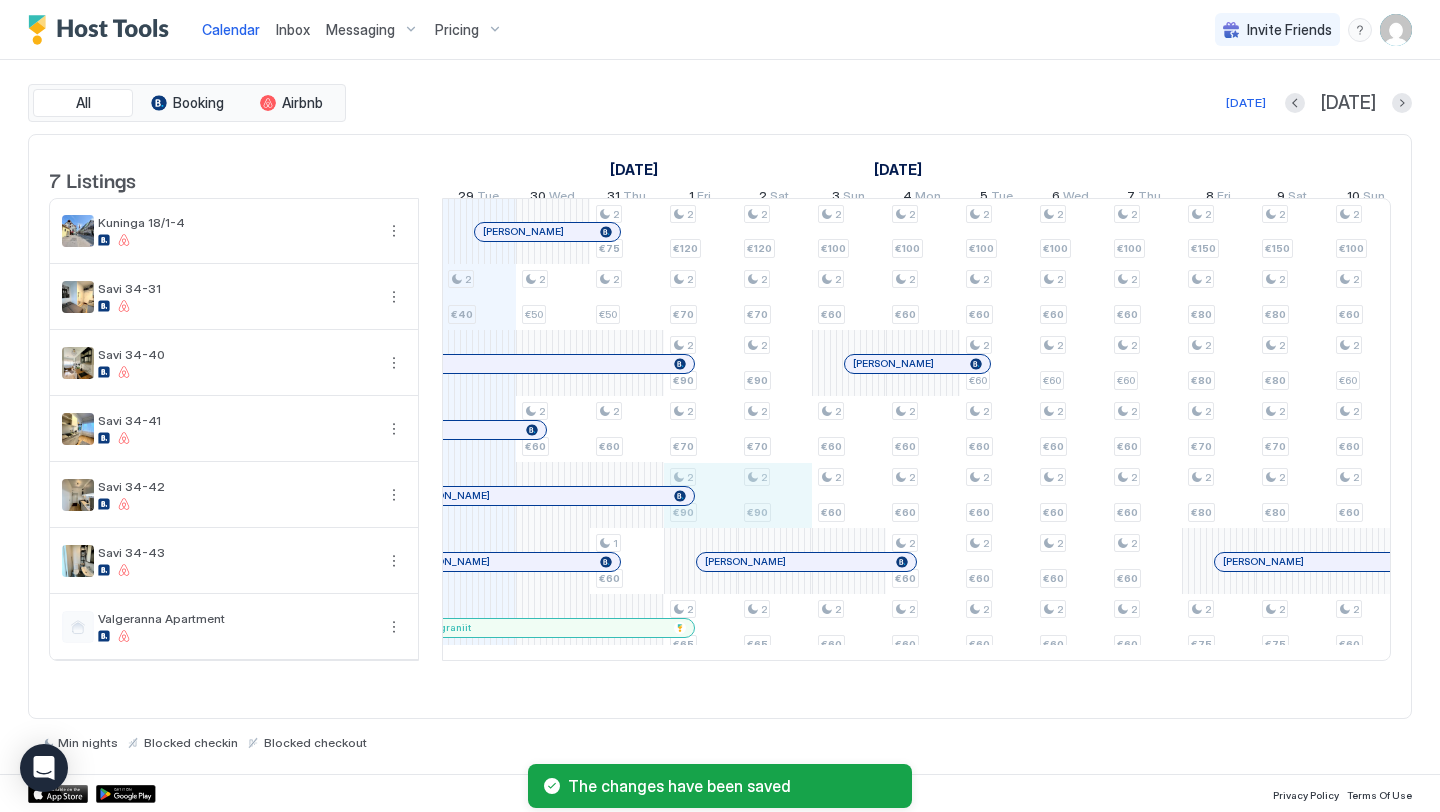 click on "2 €40 2 €50 2 €60 2 €75 2 €50 2 €60 1 €60 2 €120 2 €70 2 €90 2 €70 2 €90 2 €65 2 €120 2 €70 2 €90 2 €70 2 €90 2 €65 2 €100 2 €60 2 €60 2 €60 2 €60 2 €100 2 €60 2 €60 2 €60 2 €60 2 €60 2 €100 2 €60 2 €60 2 €60 2 €60 2 €60 2 €60 2 €100 2 €60 2 €60 2 €60 2 €60 2 €60 2 €60 2 €100 2 €60 2 €60 2 €60 2 €60 2 €60 2 €60 2 €150 2 €80 2 €80 2 €70 2 €80 2 €75 2 €150 2 €80 2 €80 2 €70 2 €80 2 €75 2 €100 2 €60 2 €60 2 €60 2 €60 2 €60 2 €100 2 €60 2 €60 2 €60 2 €60 2 €60 2 €100 2 €60 2 €60 2 €60 2 €60 2 €60 2 €60 2 €100 2 €60 2 €60 2 €60 2 €60 2 €60 2 €60 2 €100 2 €60 2 €60 2 €60 2 €60 2 €60 2 €60 2 €150 2 €80 2 €80 2 €75 2 €80 2 €70 2 €75 2 €150 2 €80 2 €80 2 €75 2 €80 2 €70 2 €75 2 €100 2 €60 2 €60 2 €60 2 €60 2 €60 2 €100 2 €60 2 €60 2 €60 2 €60 2 €60 2 €100 2 €60 2 €60 2 2 2" at bounding box center (1293, 429) 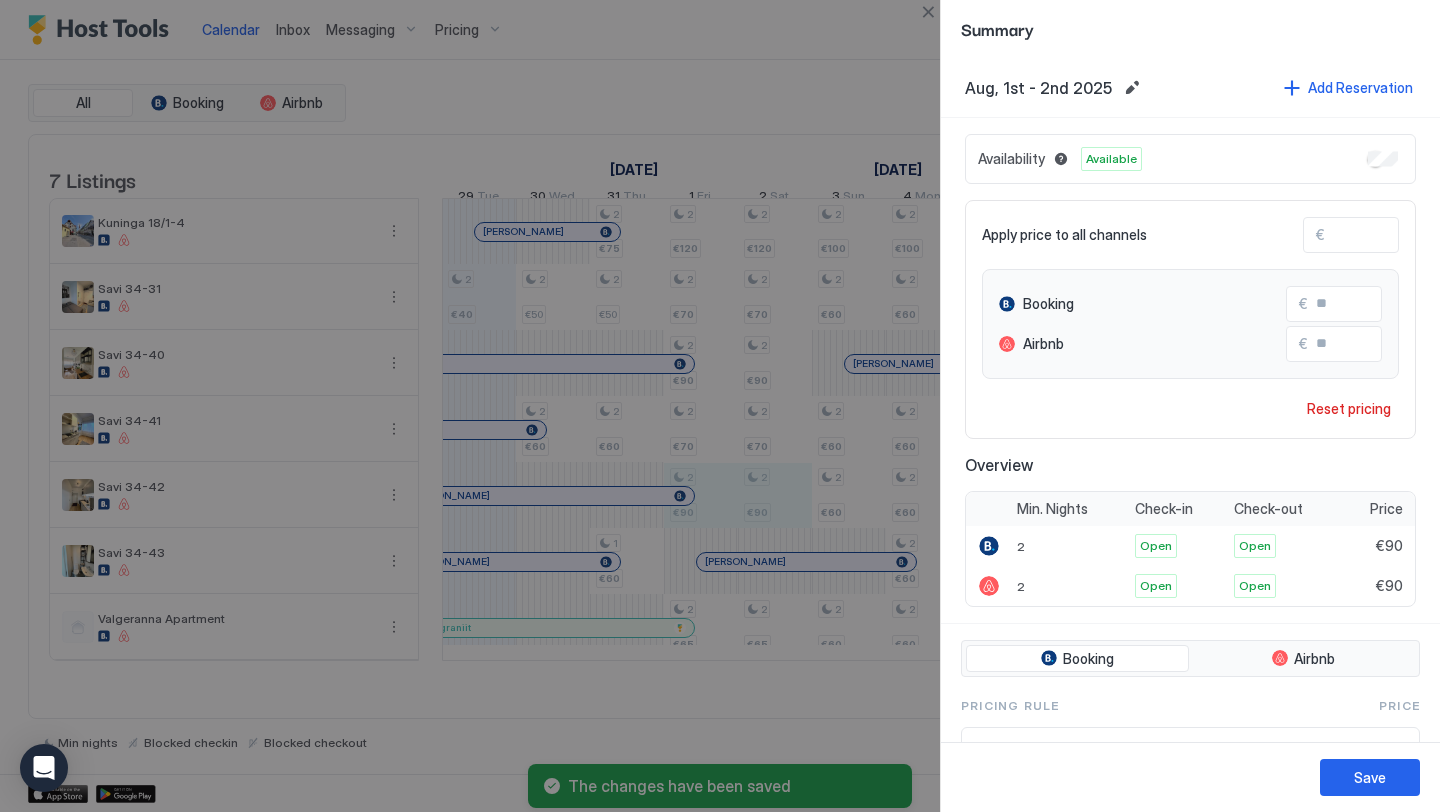 click on "Apply price to all channels € ** Booking € ** Airbnb € ** Reset pricing" at bounding box center (1190, 319) 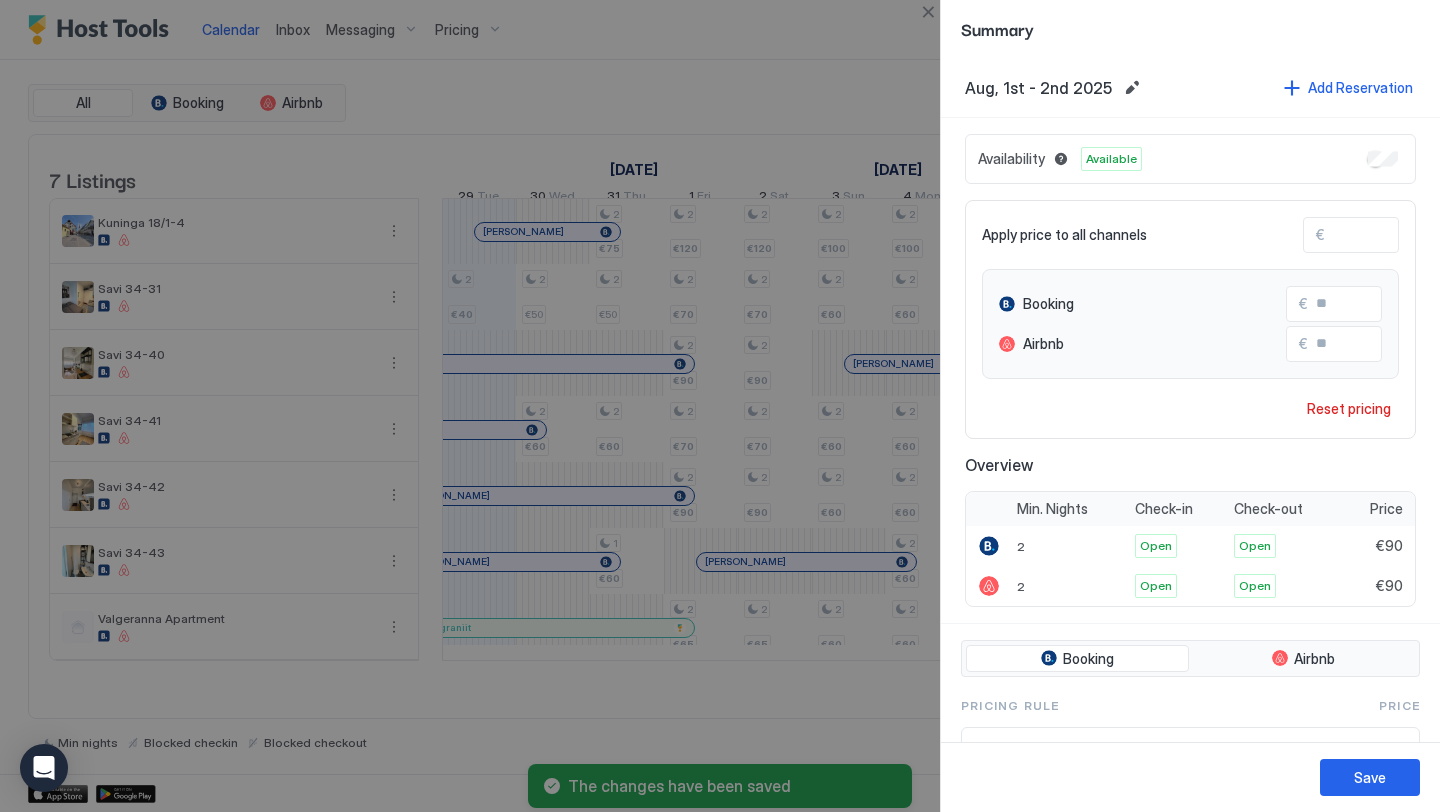 click on "**" at bounding box center (1405, 235) 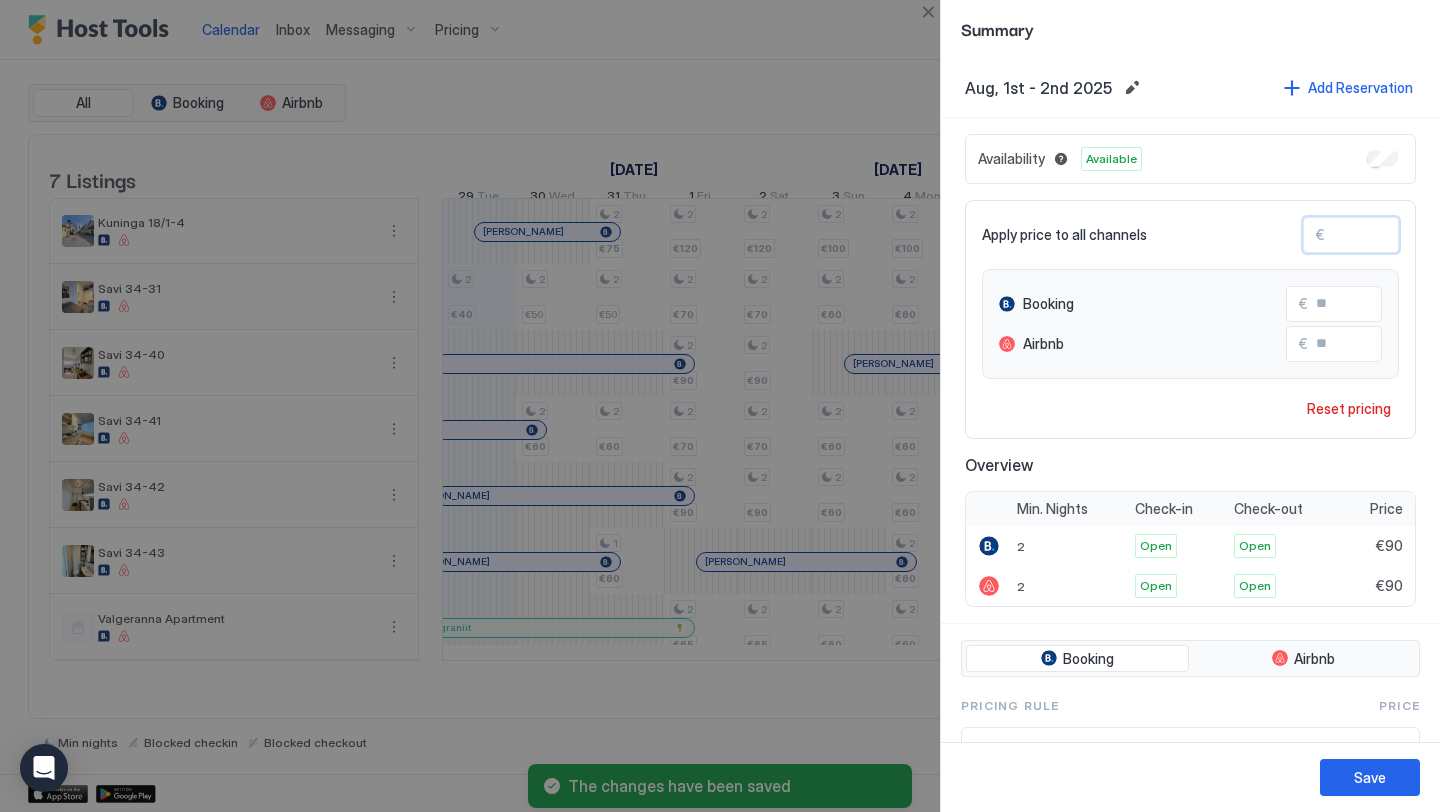 type on "*" 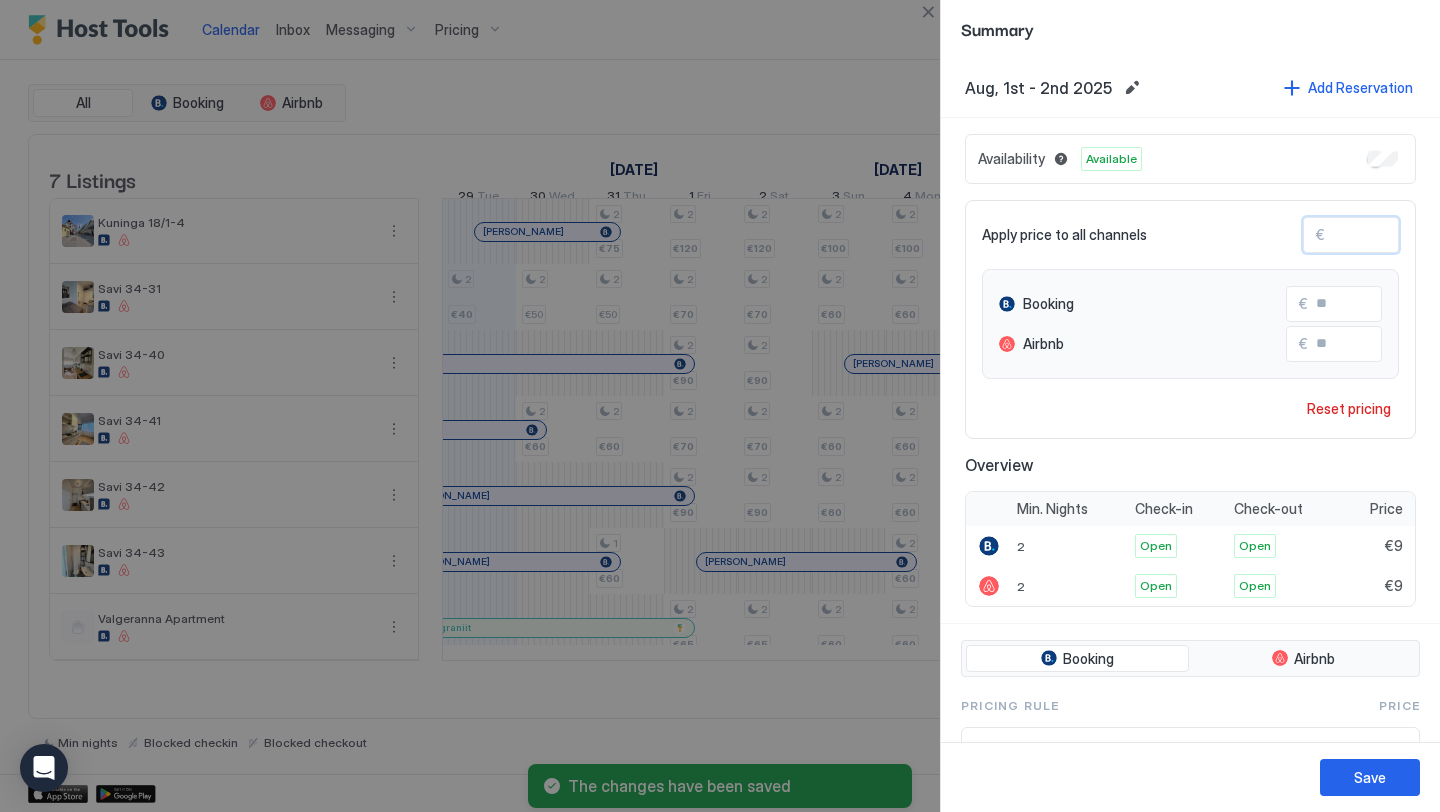 type 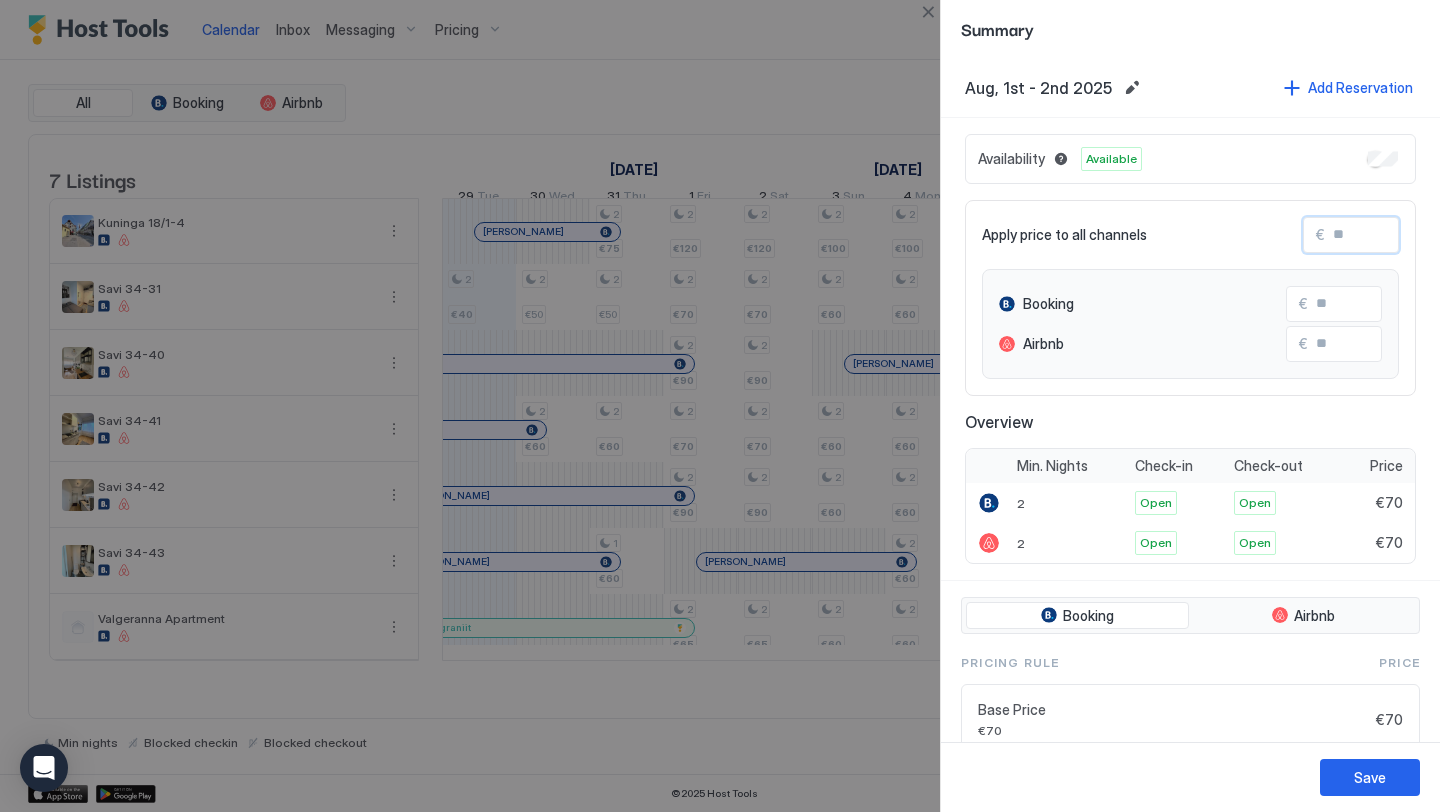 type on "*" 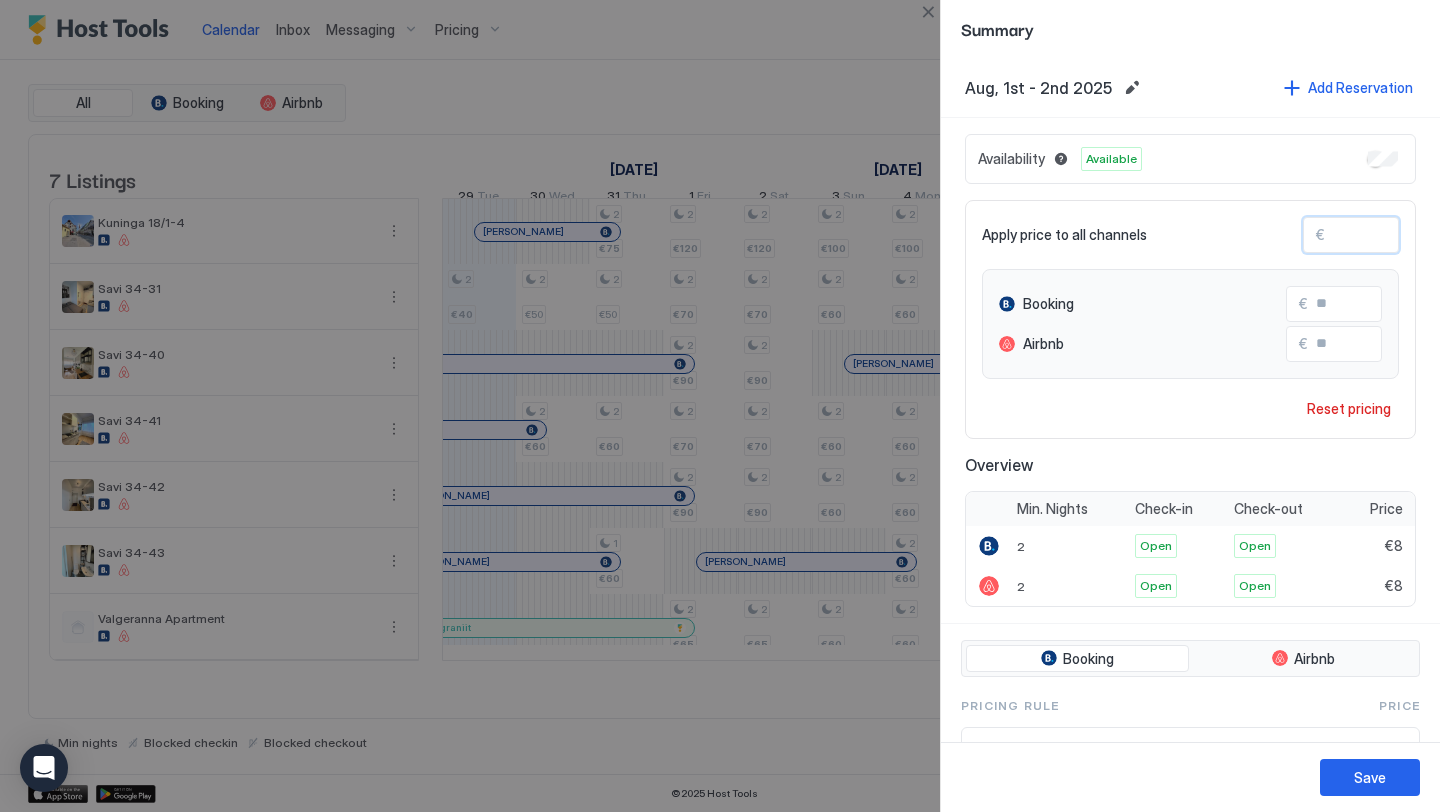 type on "**" 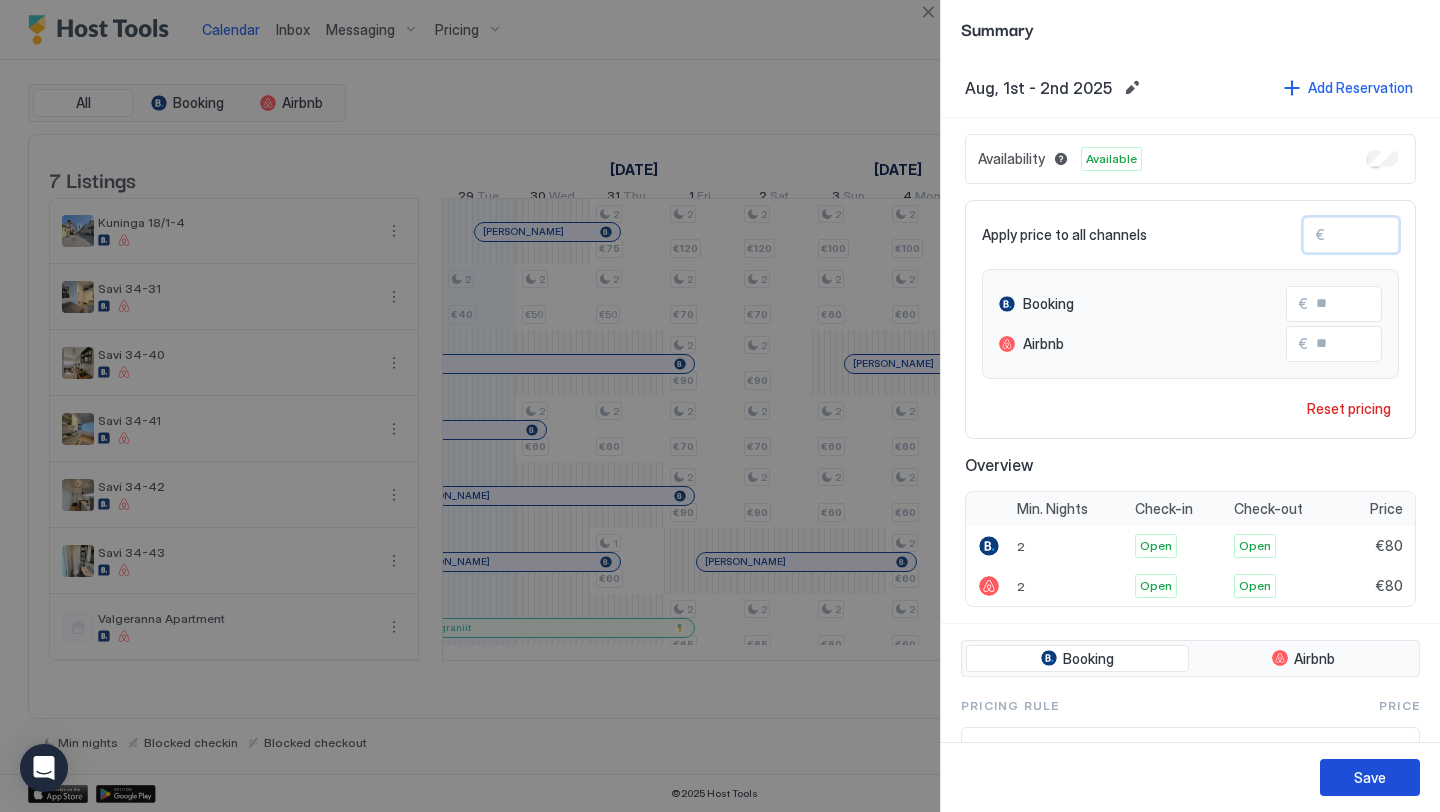 type on "**" 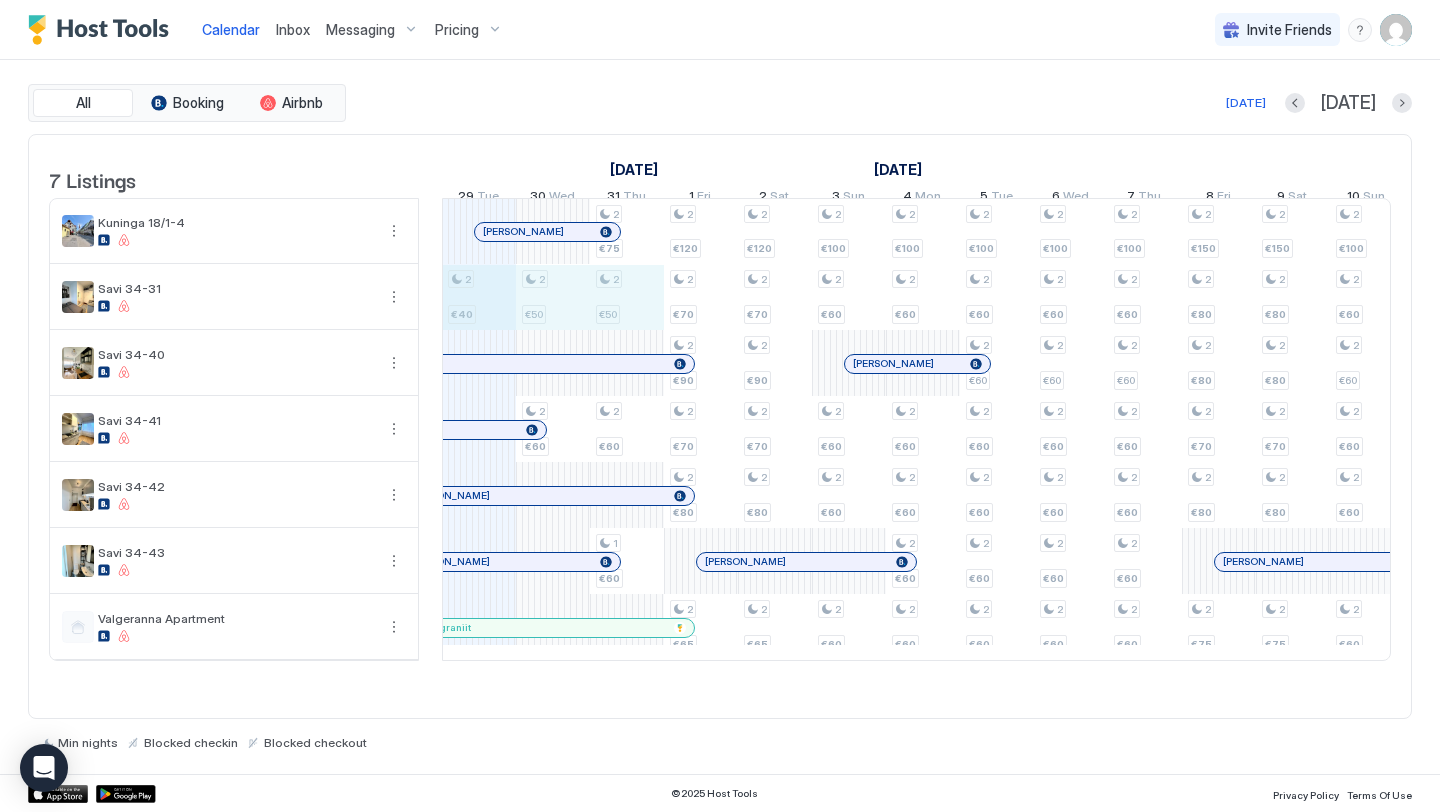 drag, startPoint x: 494, startPoint y: 330, endPoint x: 620, endPoint y: 327, distance: 126.035706 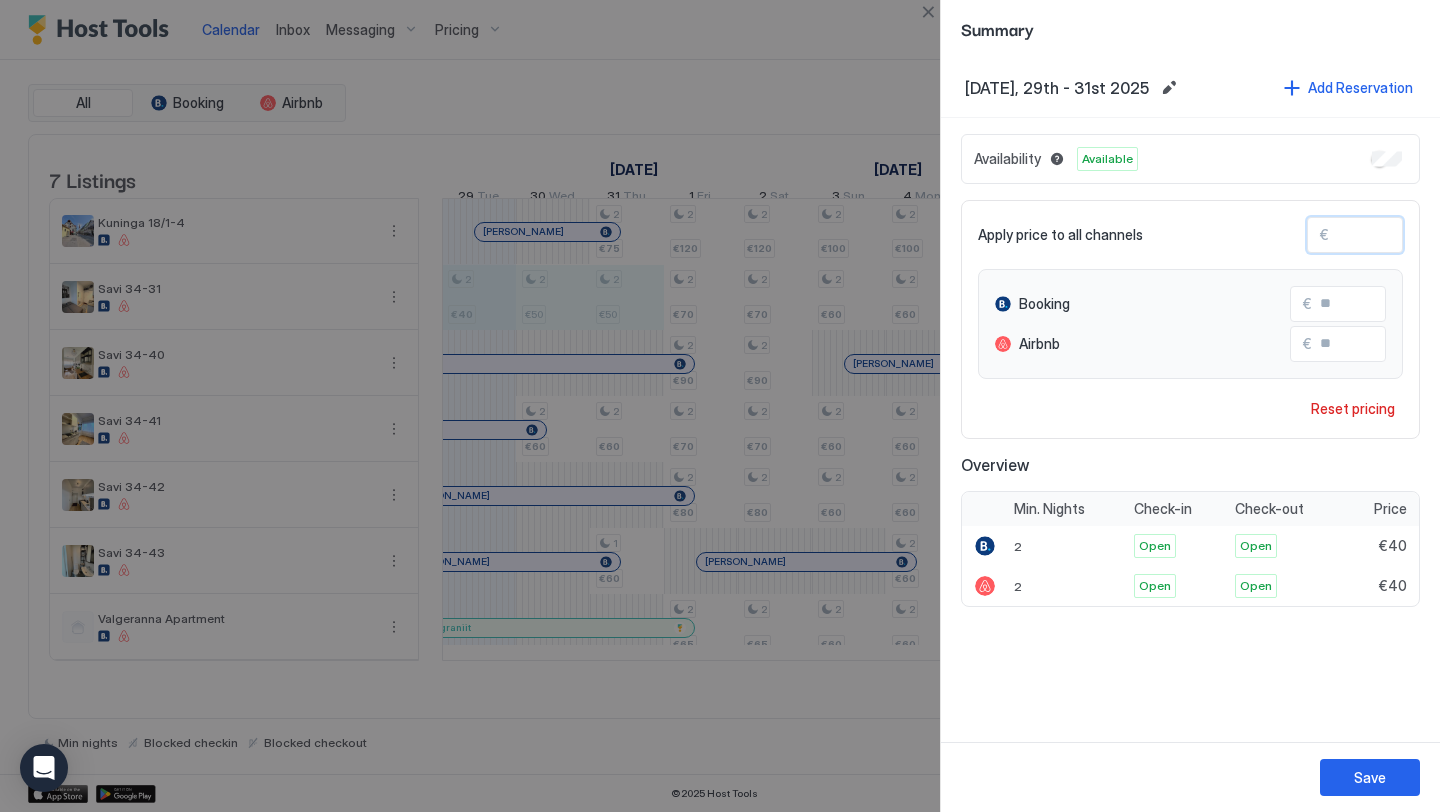 click on "**" at bounding box center (1409, 235) 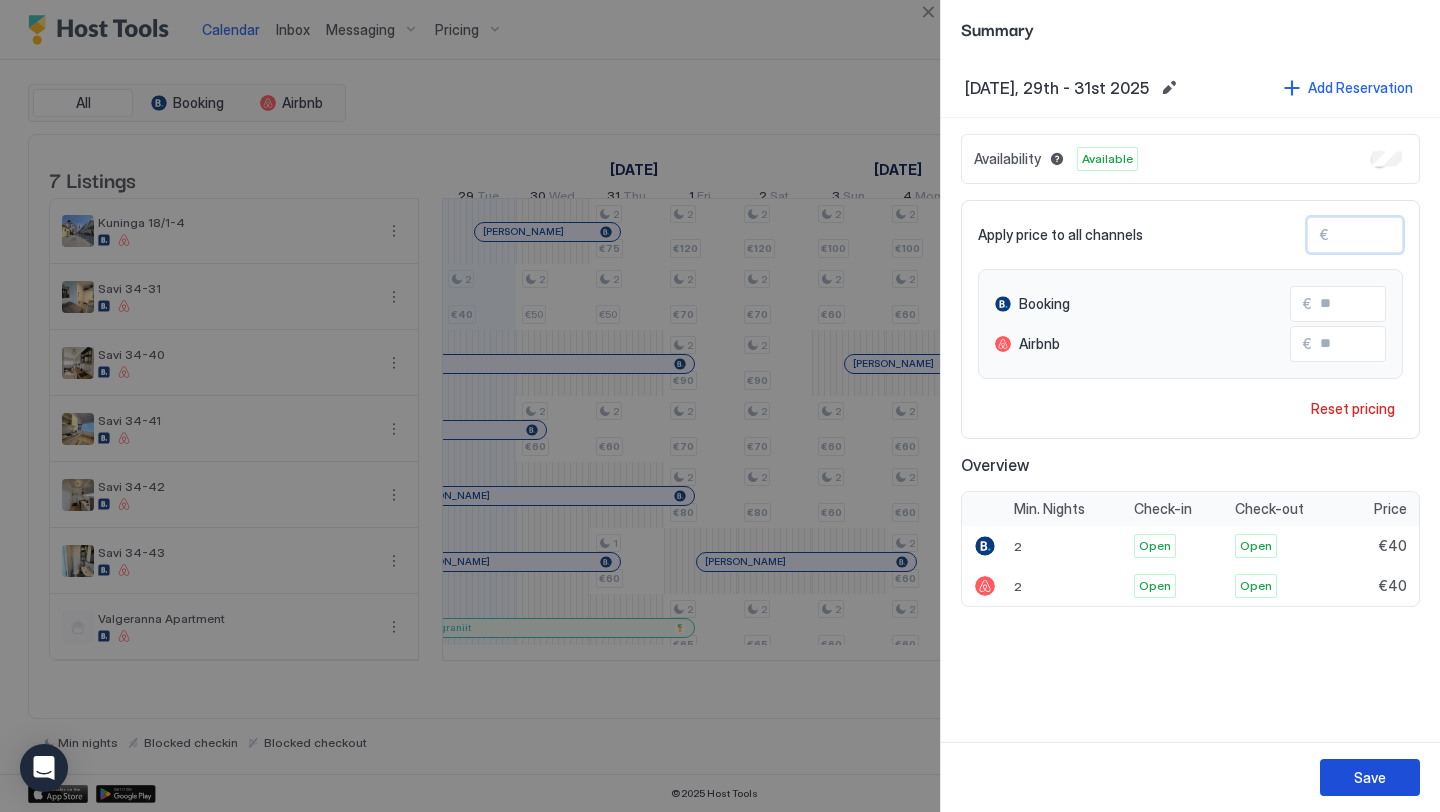 click on "Save" at bounding box center [1370, 777] 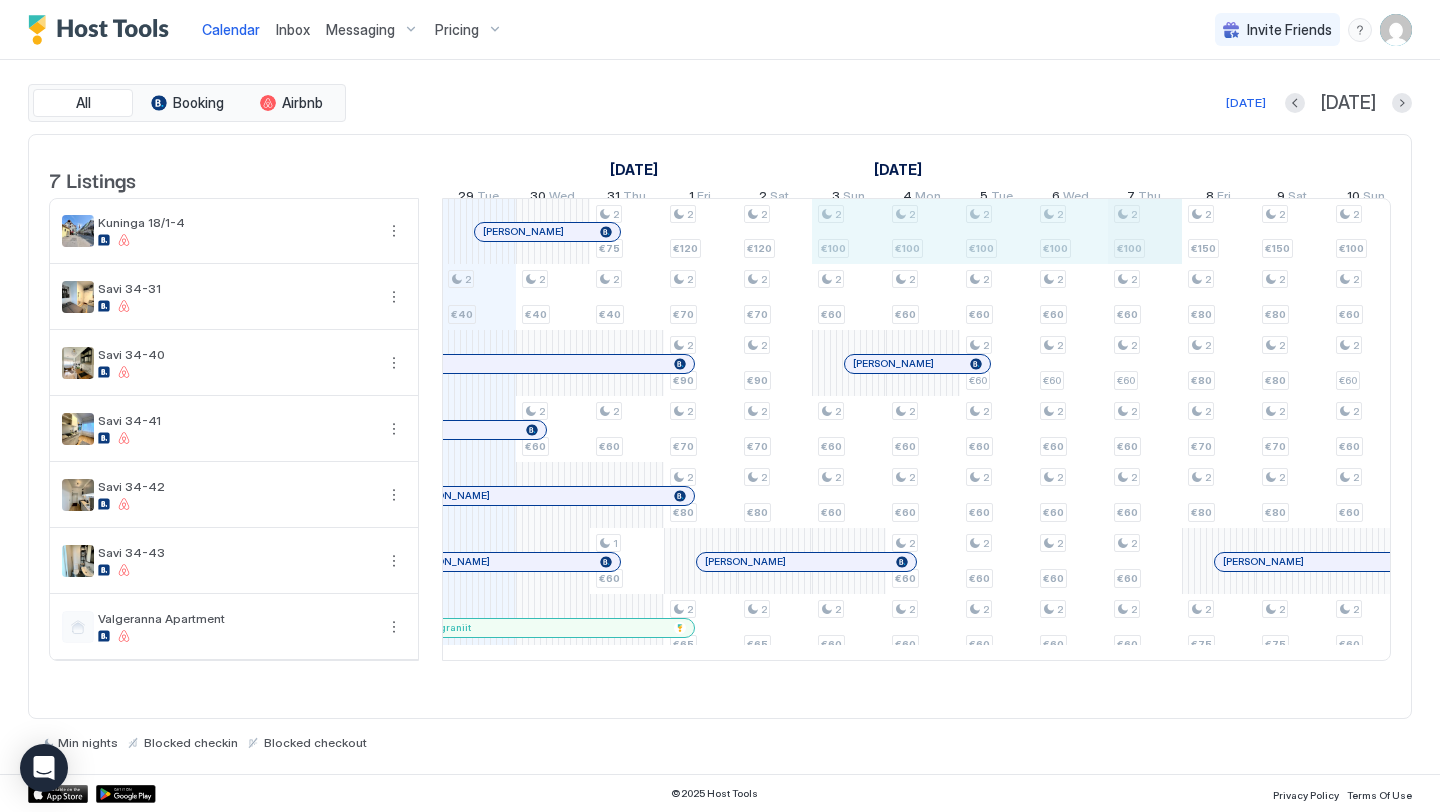 drag, startPoint x: 866, startPoint y: 267, endPoint x: 1112, endPoint y: 243, distance: 247.16795 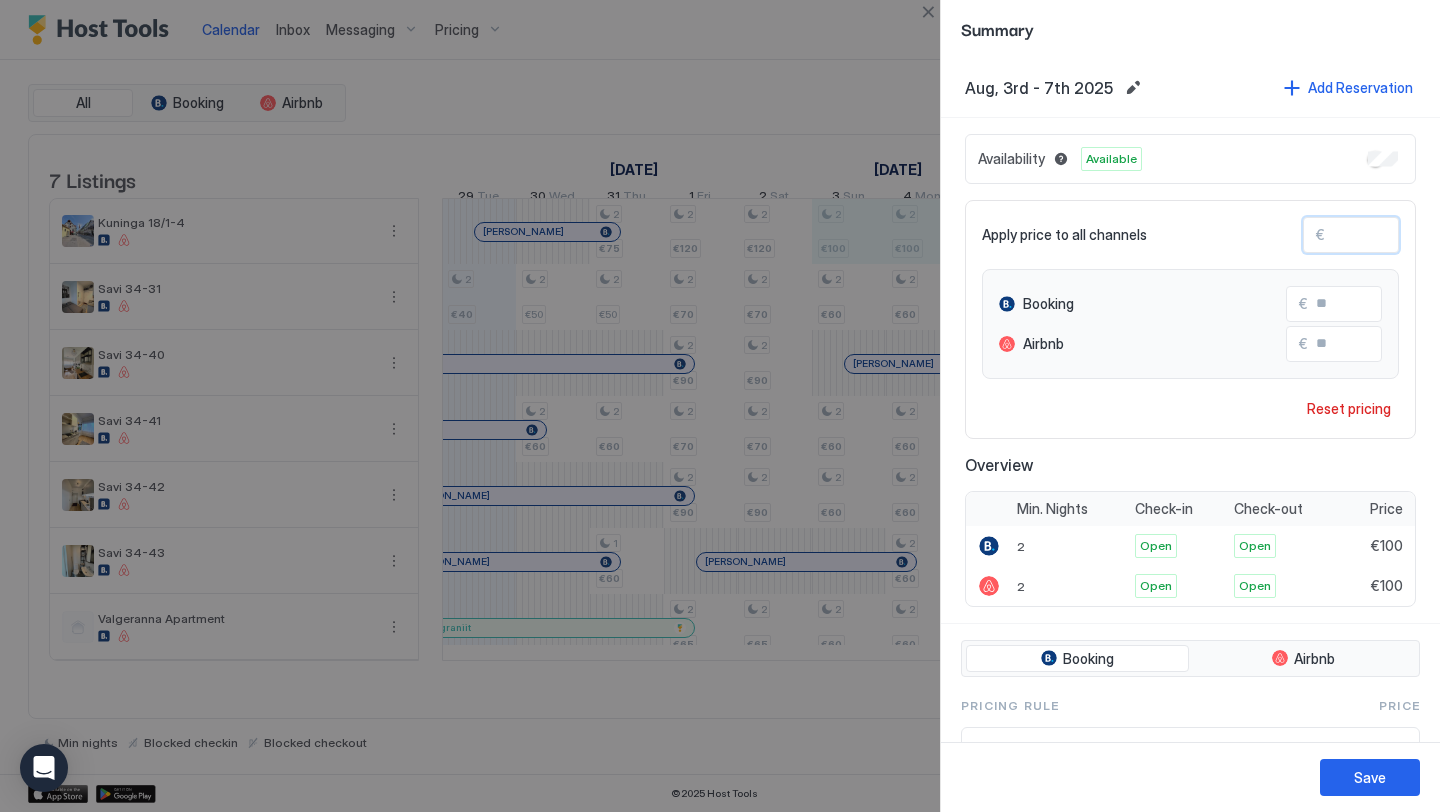 click on "***" at bounding box center [1405, 235] 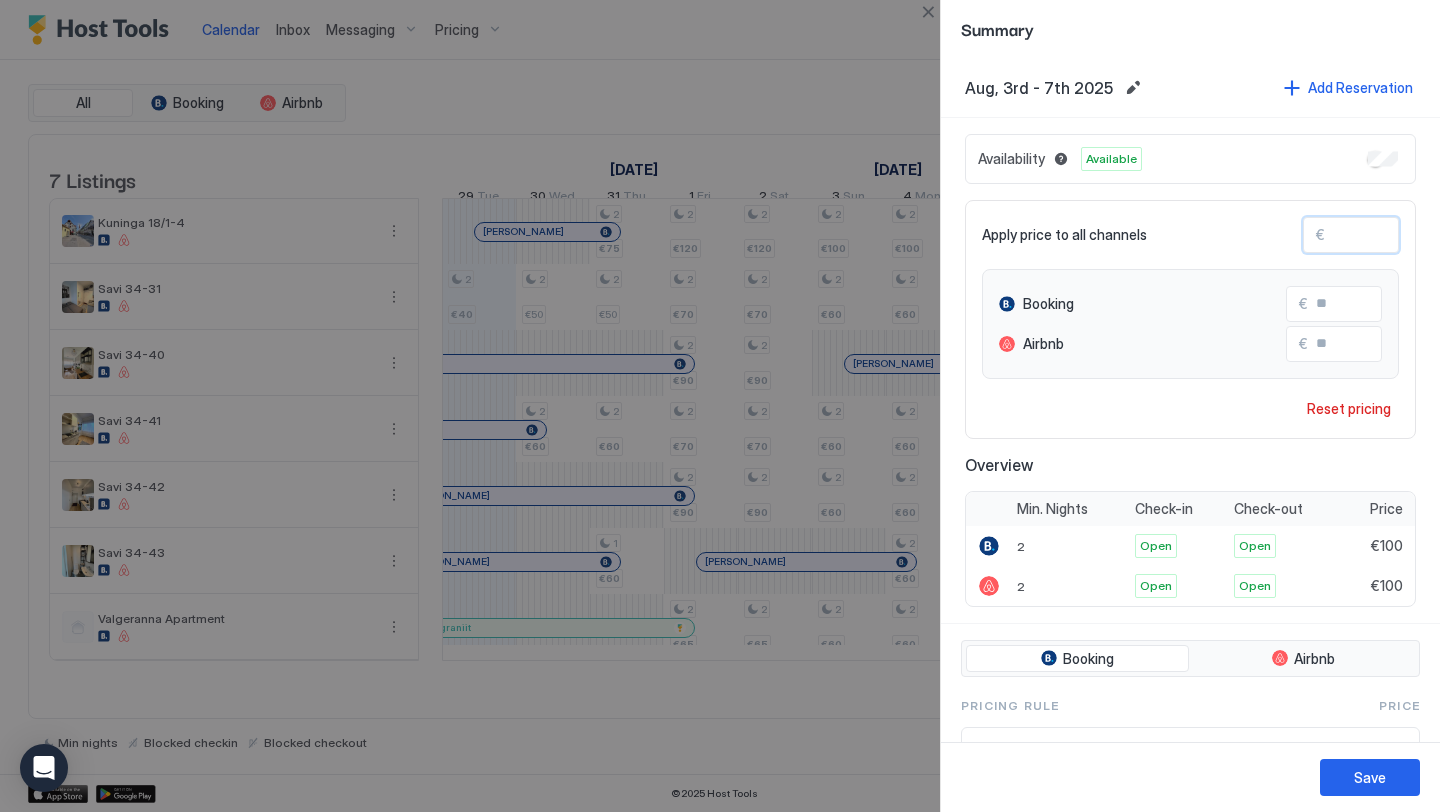 type on "**" 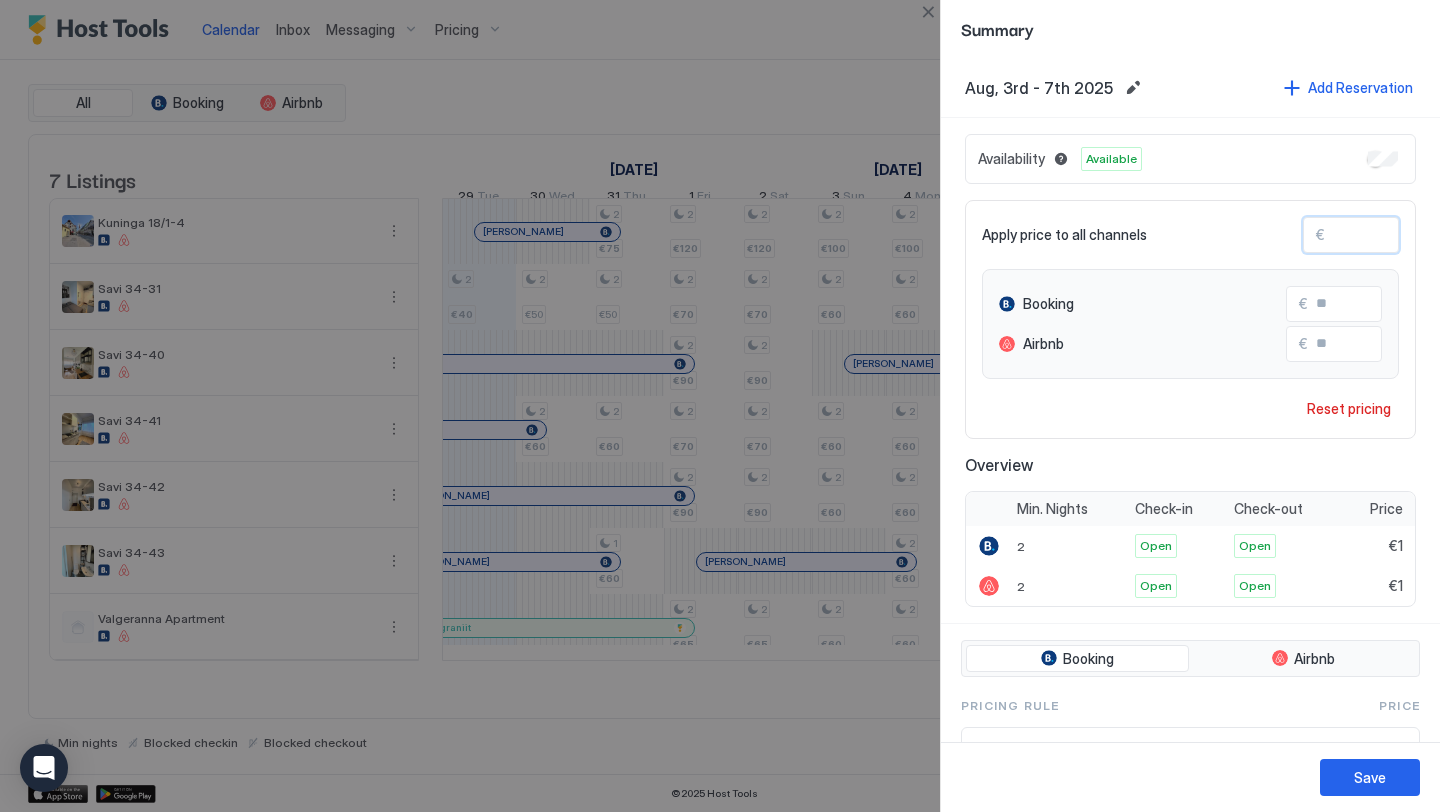 type 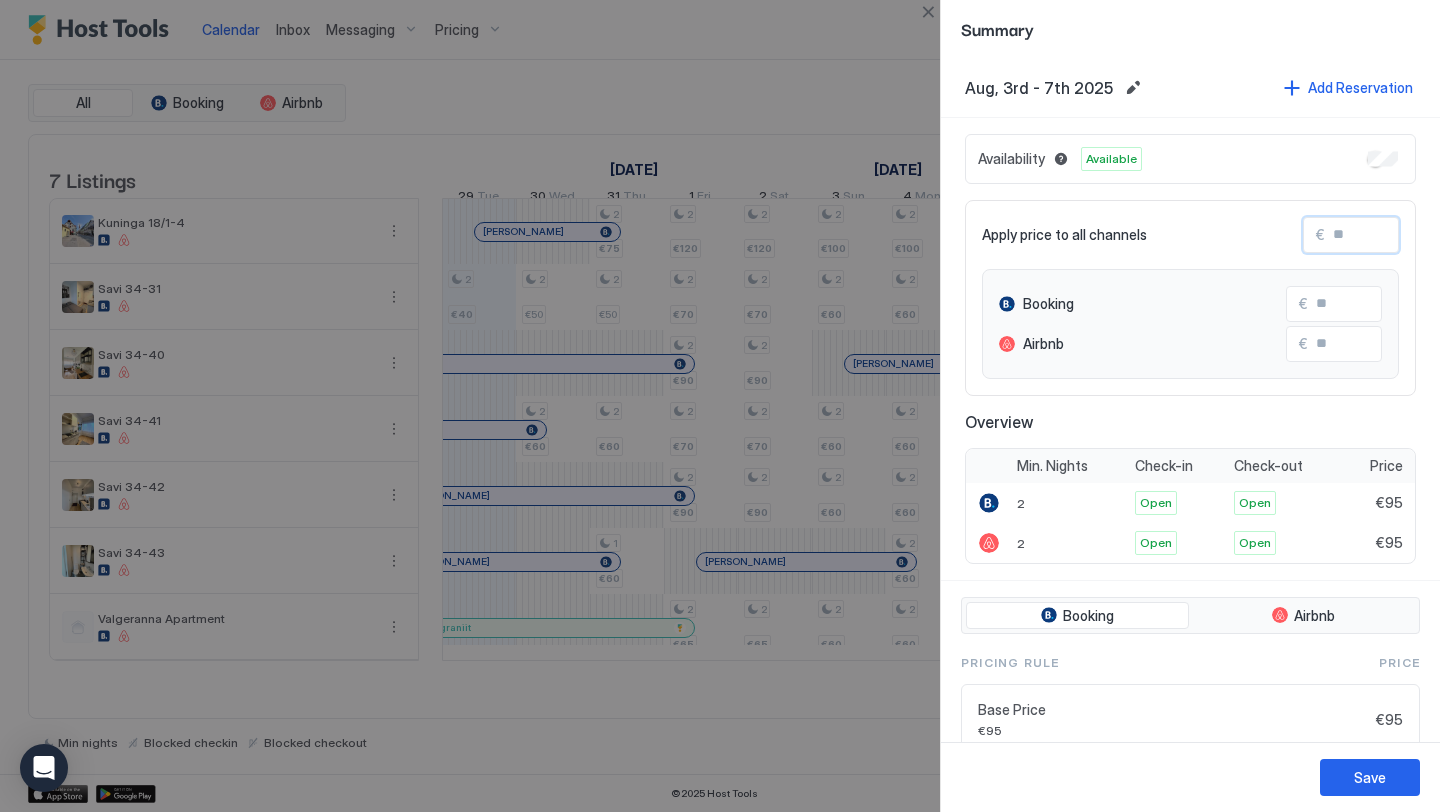 type on "*" 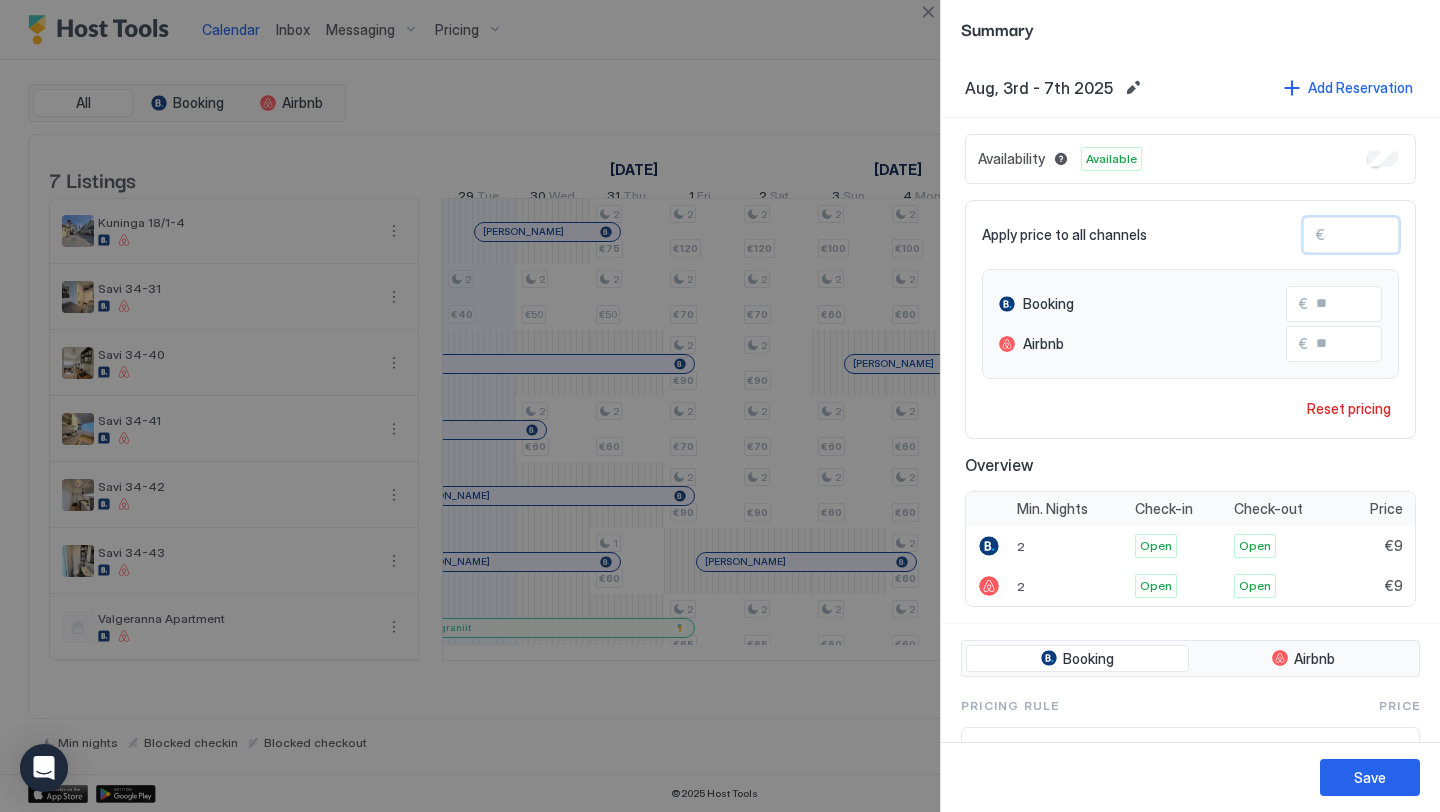 type on "**" 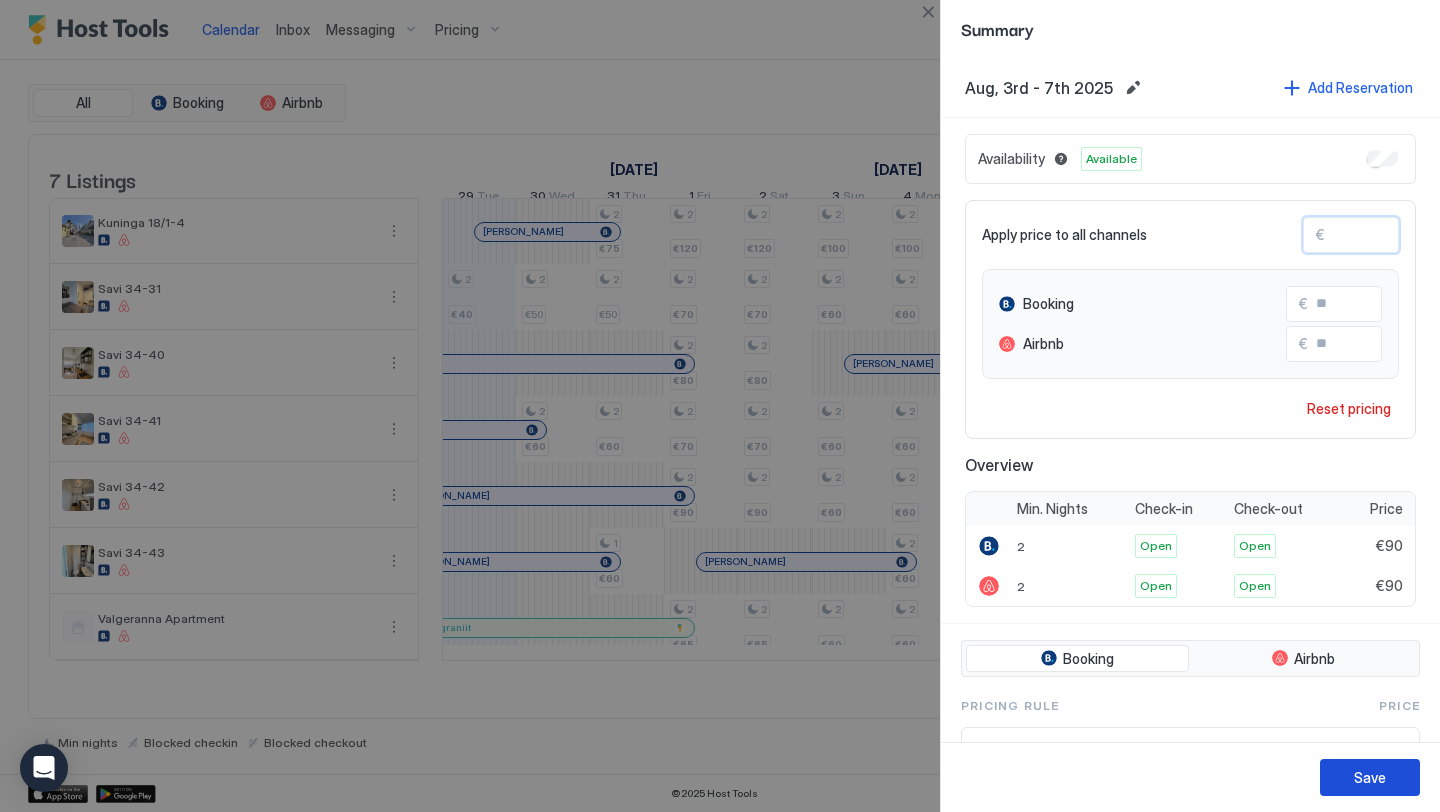 type on "**" 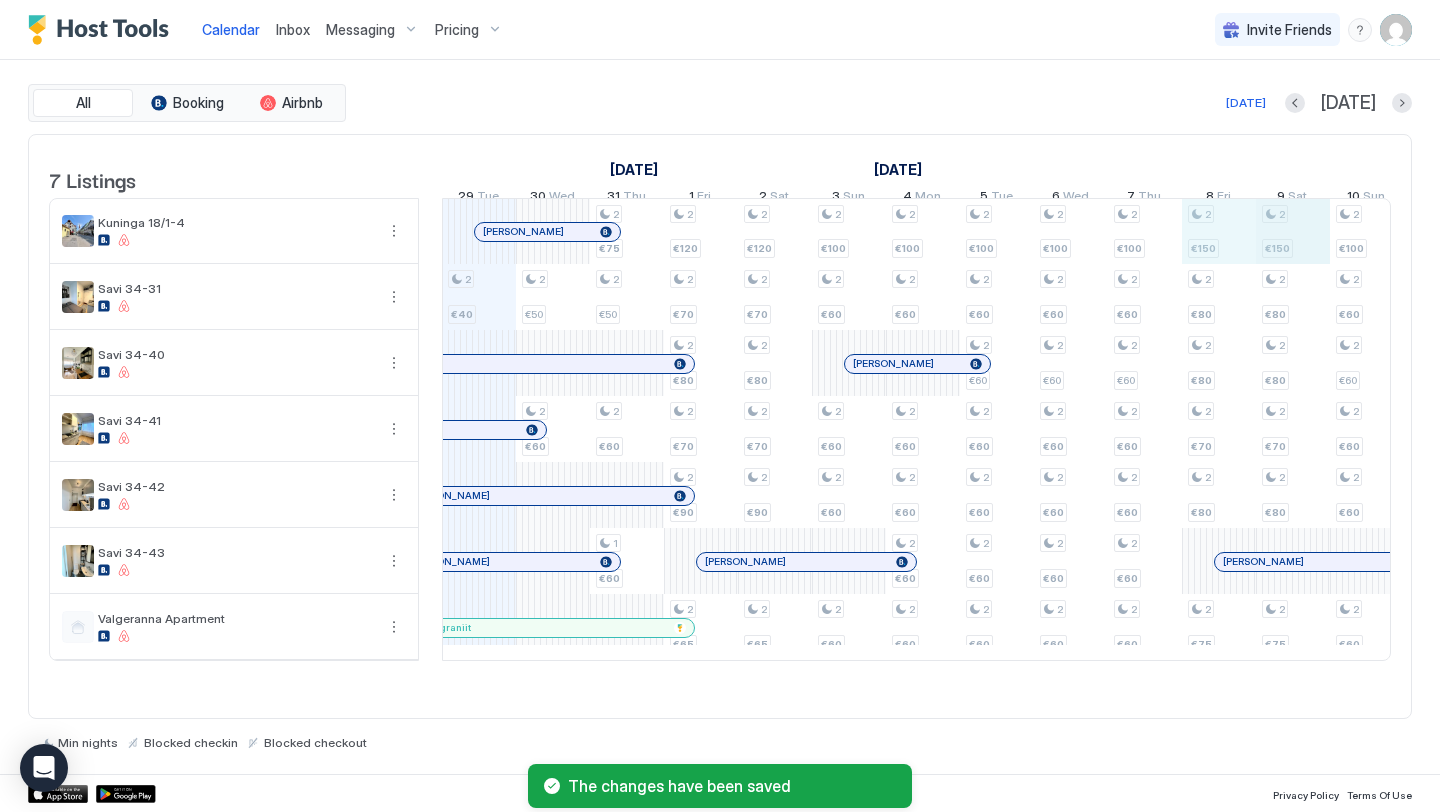 click on "2 €40 2 €50 2 €60 2 €75 2 €50 2 €60 1 €60 2 €120 2 €70 2 €80 2 €70 2 €90 2 €65 2 €120 2 €70 2 €80 2 €70 2 €90 2 €65 2 €100 2 €60 2 €60 2 €60 2 €60 2 €100 2 €60 2 €60 2 €60 2 €60 2 €60 2 €100 2 €60 2 €60 2 €60 2 €60 2 €60 2 €60 2 €100 2 €60 2 €60 2 €60 2 €60 2 €60 2 €60 2 €100 2 €60 2 €60 2 €60 2 €60 2 €60 2 €60 2 €150 2 €80 2 €80 2 €70 2 €80 2 €75 2 €150 2 €80 2 €80 2 €70 2 €80 2 €75 2 €100 2 €60 2 €60 2 €60 2 €60 2 €60 2 €100 2 €60 2 €60 2 €60 2 €60 2 €60 2 €100 2 €60 2 €60 2 €60 2 €60 2 €60 2 €60 2 €100 2 €60 2 €60 2 €60 2 €60 2 €60 2 €60 2 €100 2 €60 2 €60 2 €60 2 €60 2 €60 2 €60 2 €150 2 €80 2 €80 2 €75 2 €80 2 €70 2 €75 2 €150 2 €80 2 €80 2 €75 2 €80 2 €70 2 €75 2 €100 2 €60 2 €60 2 €60 2 €60 2 €60 2 €100 2 €60 2 €60 2 €60 2 €60 2 €60 2 €100 2 €60 2 €60 2 2 2" at bounding box center (1293, 429) 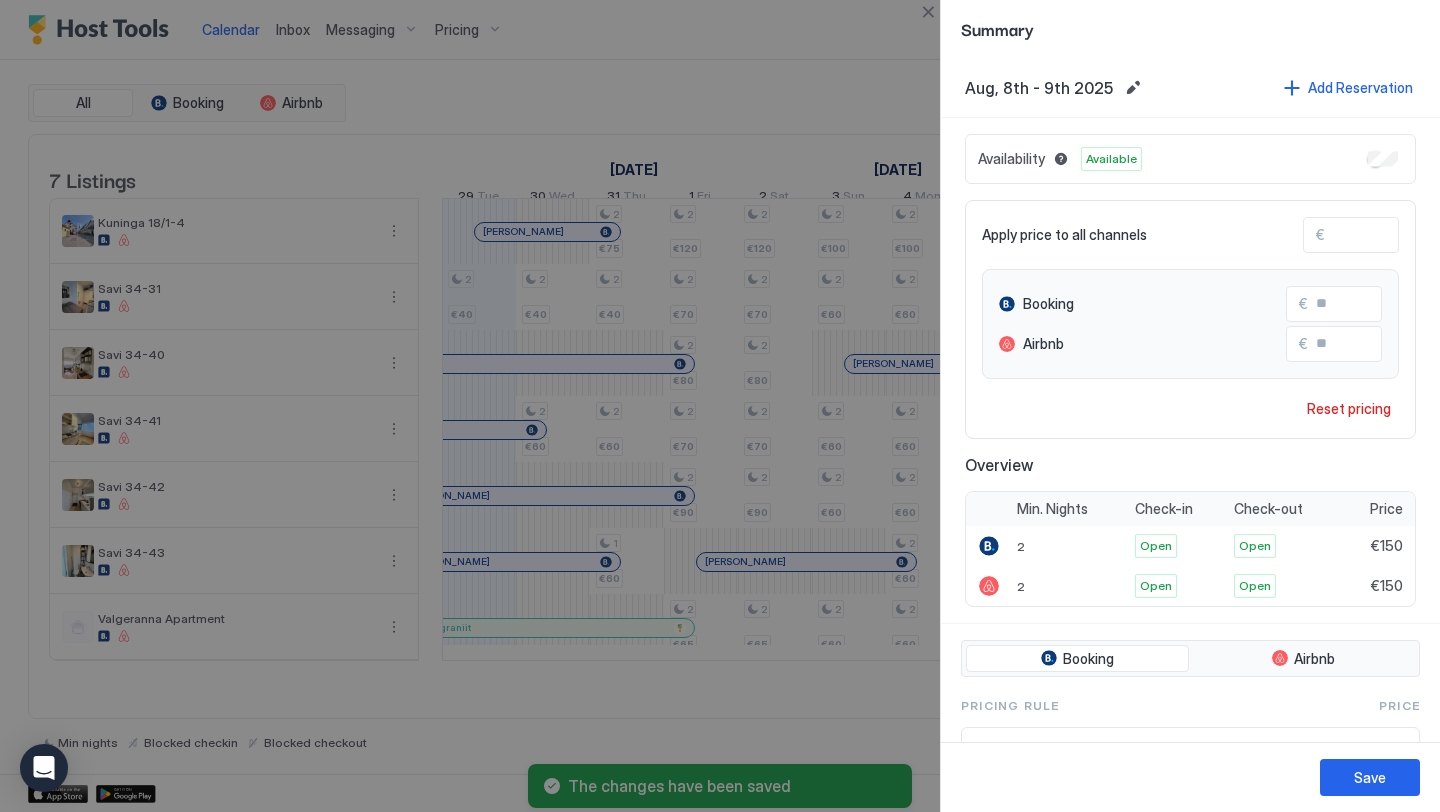 click on "***" at bounding box center (1405, 235) 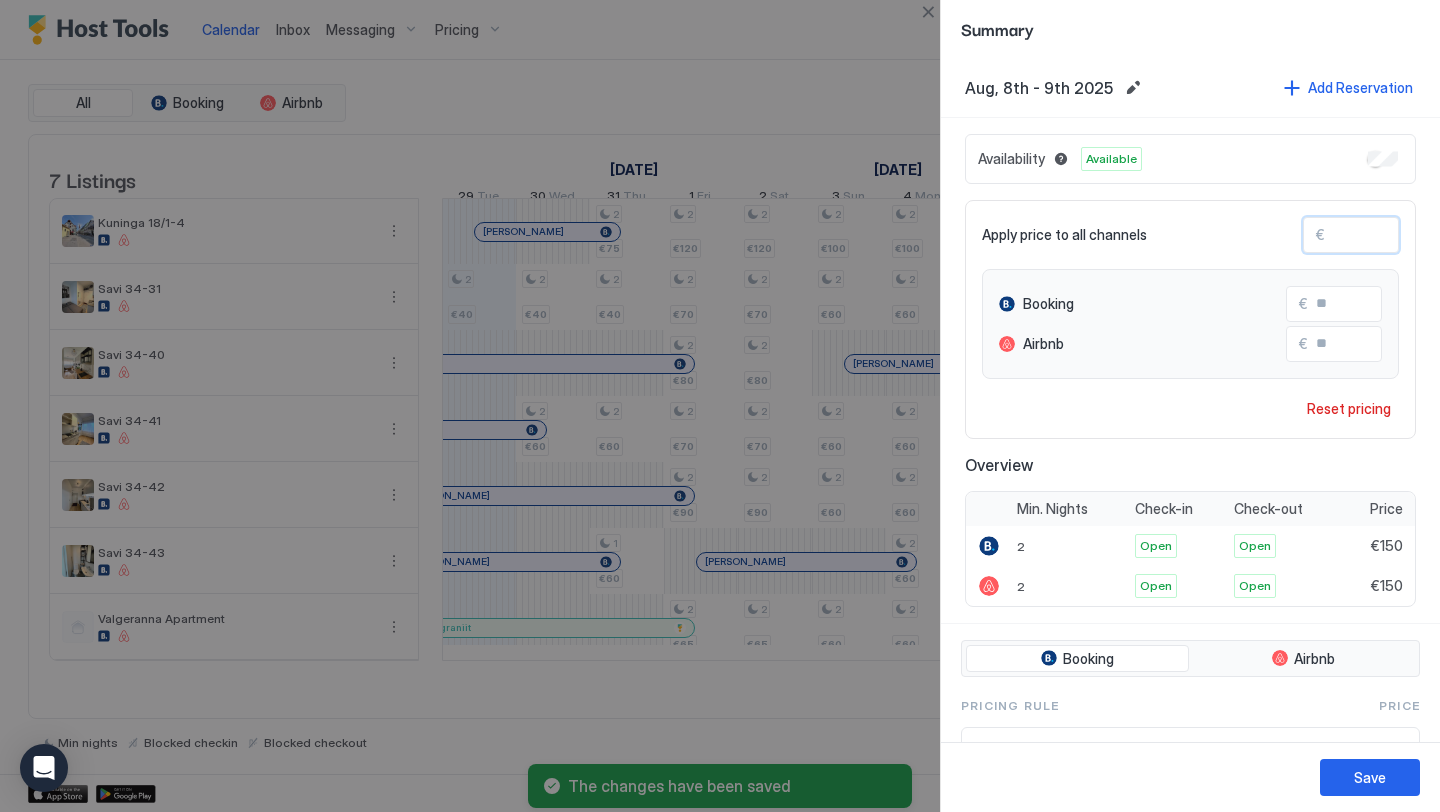type on "**" 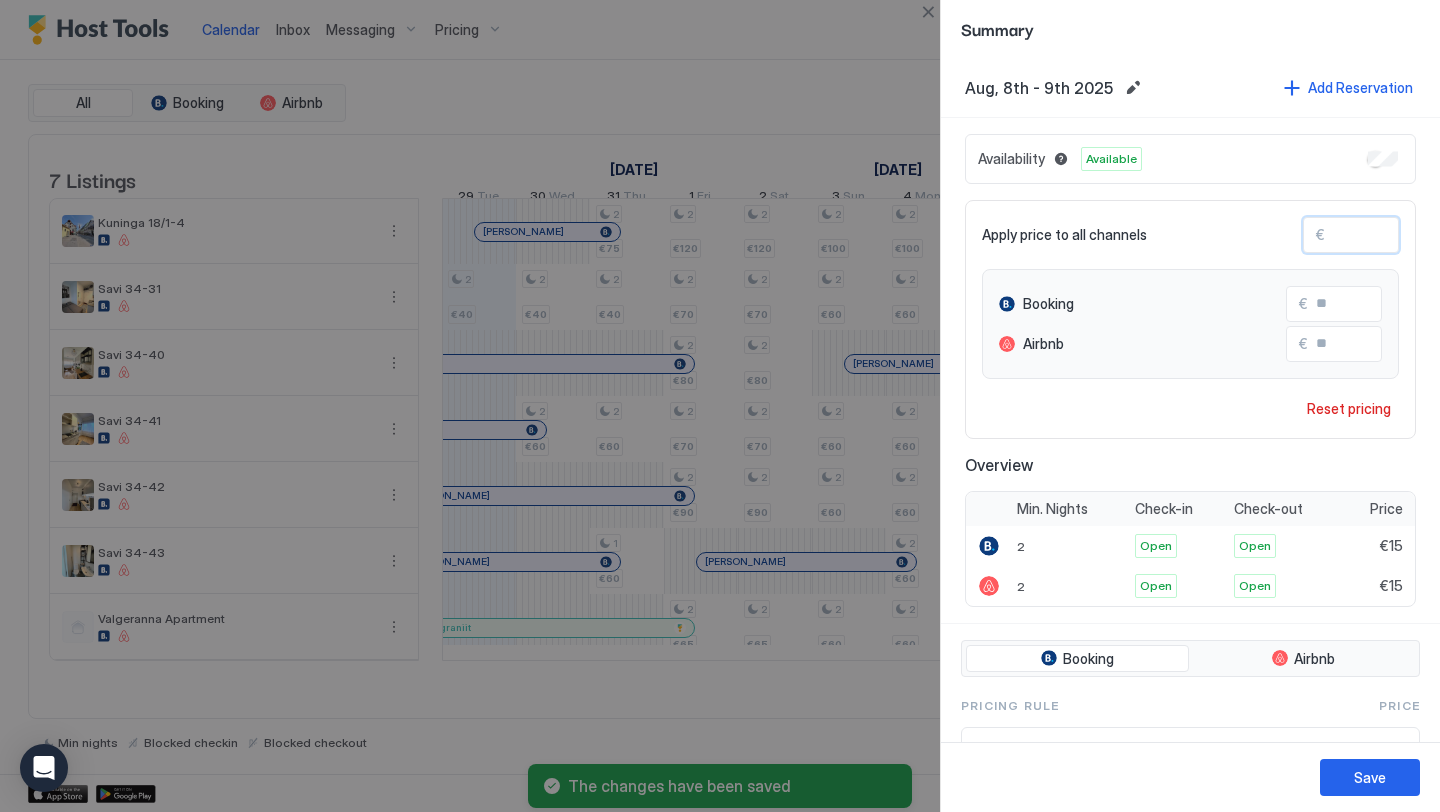 type on "*" 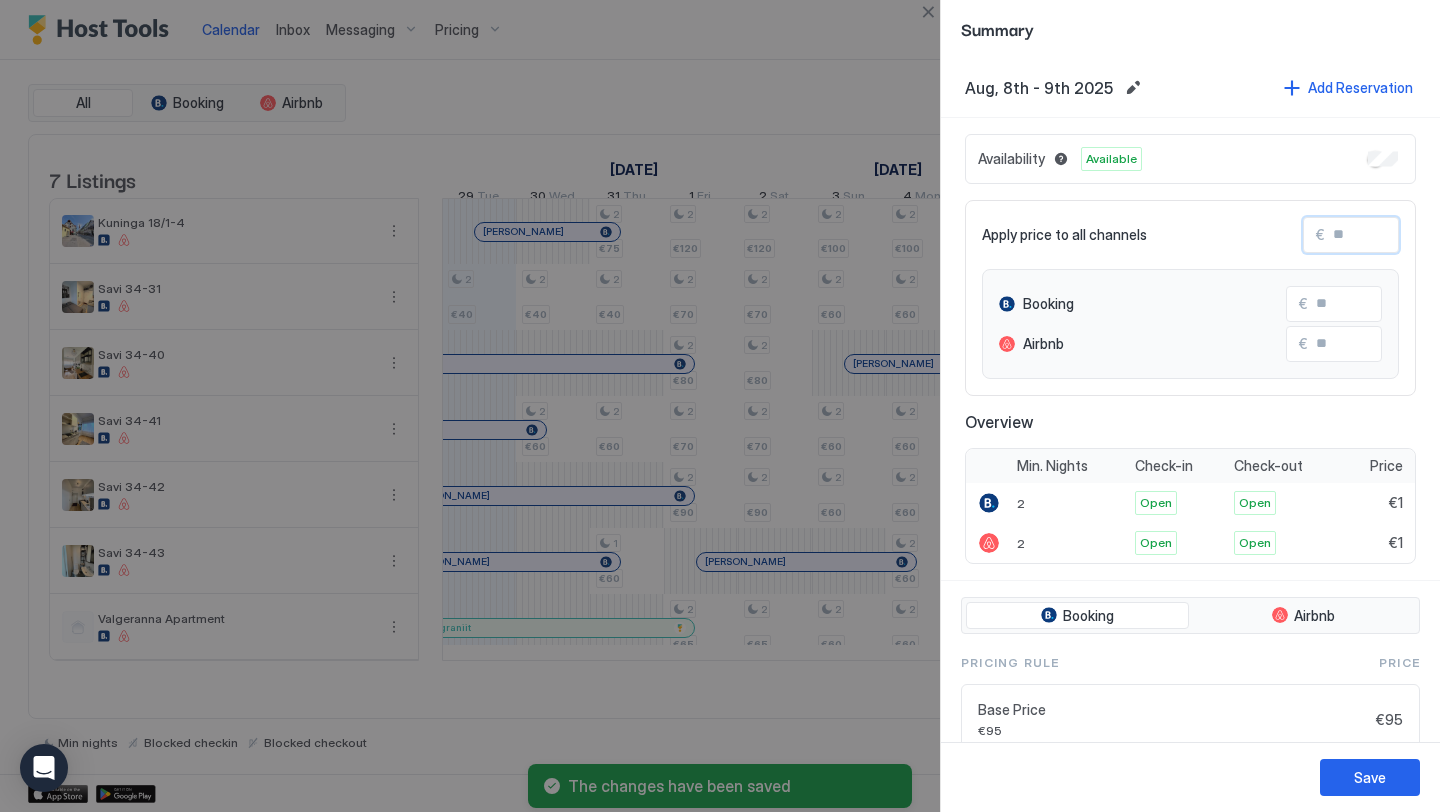 type 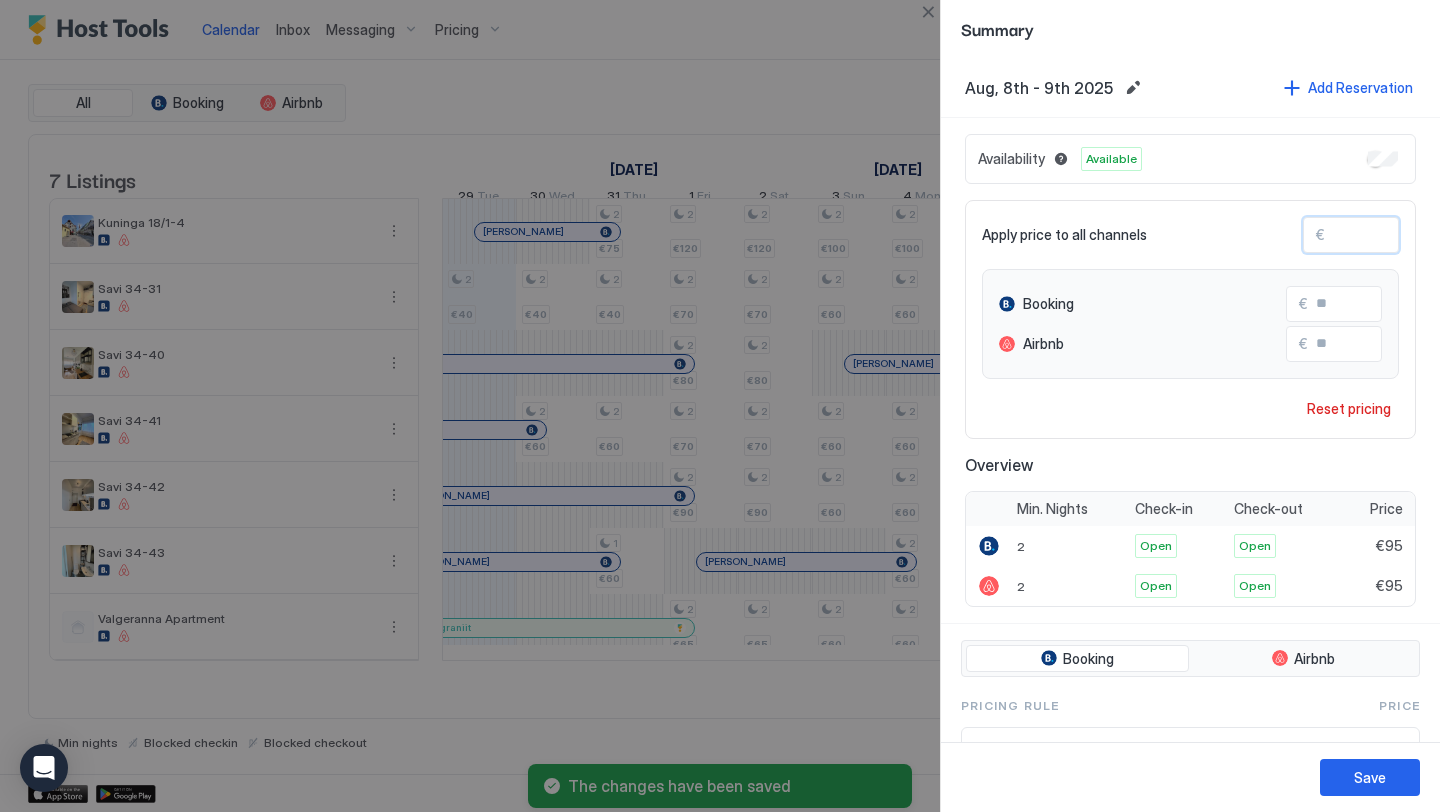 type on "*" 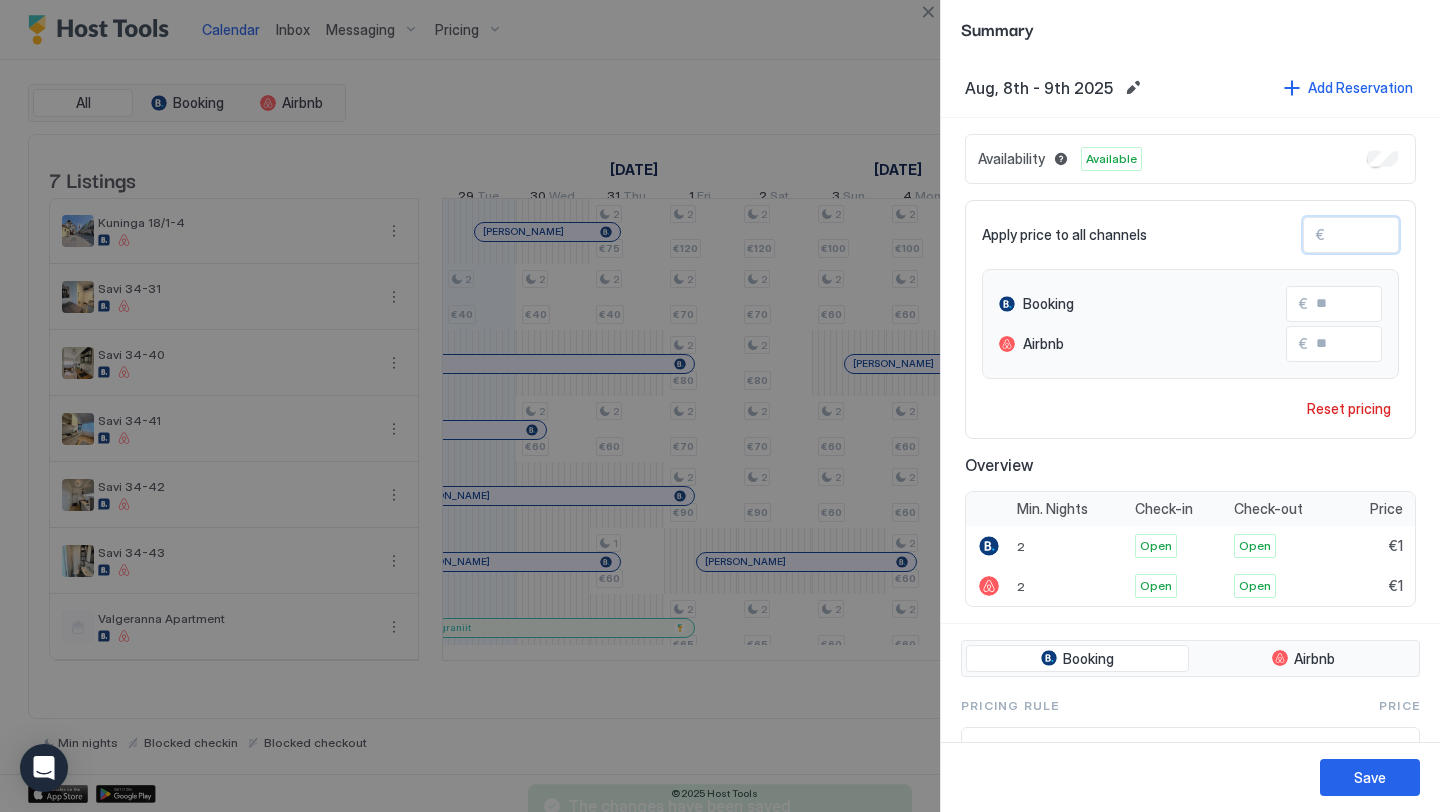 type on "**" 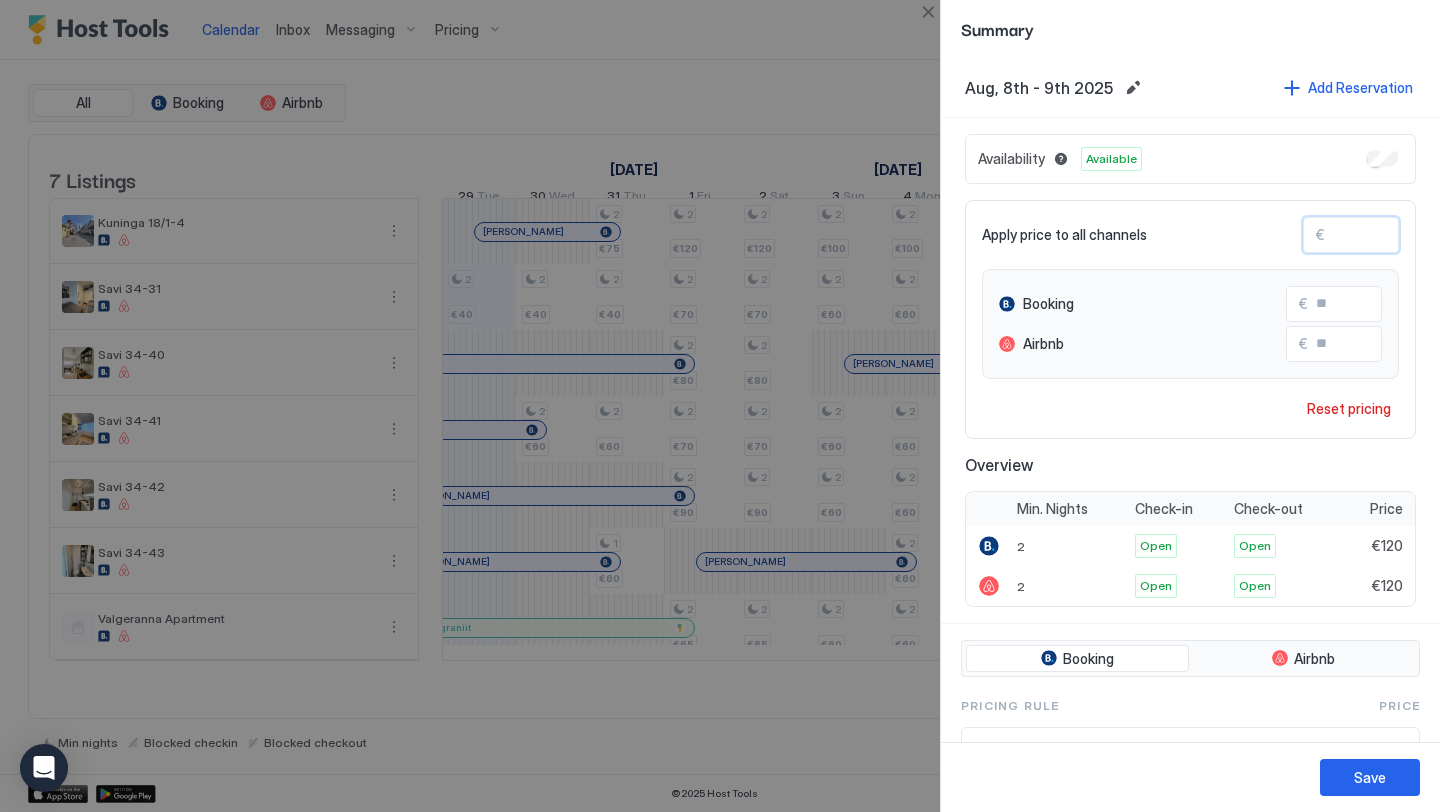 type on "***" 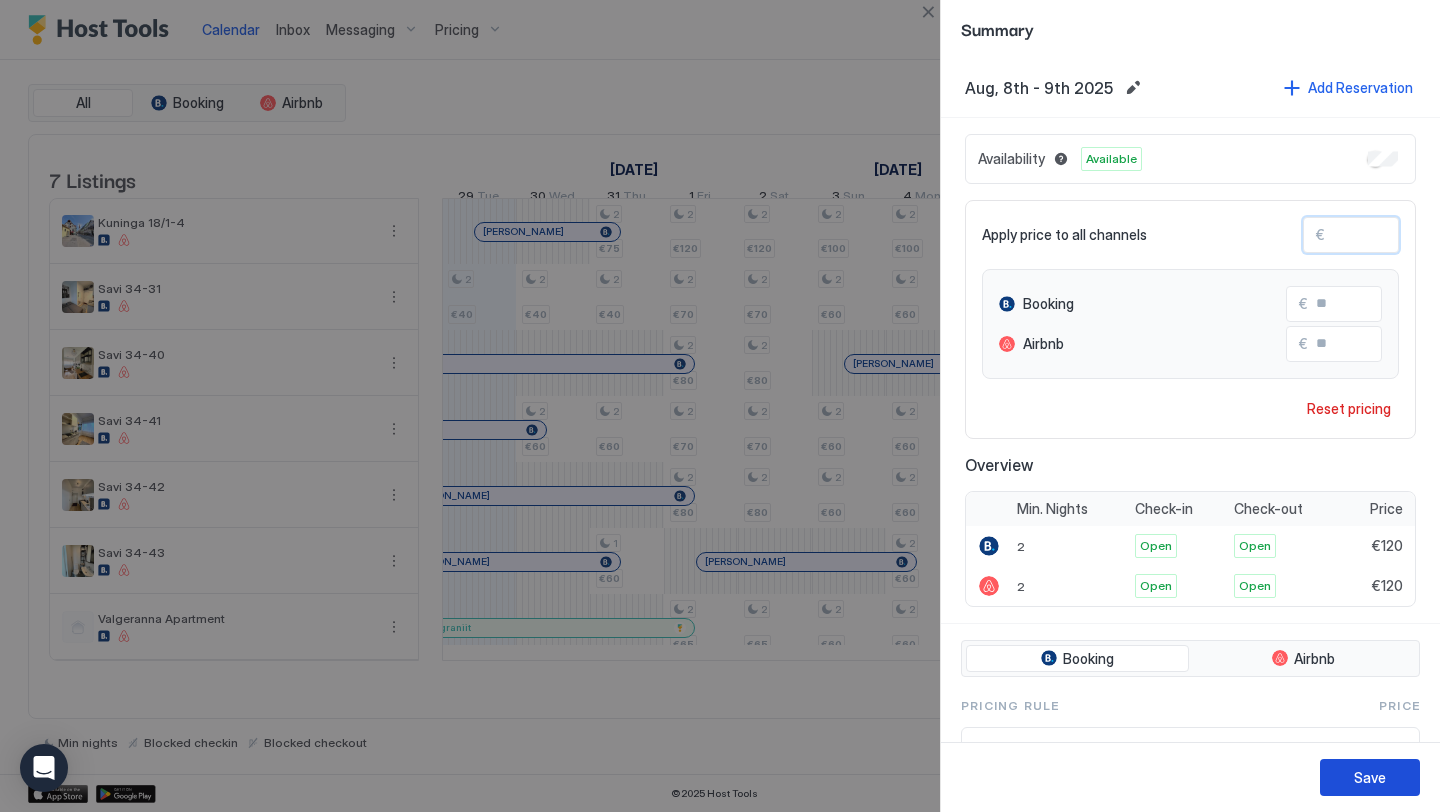 type on "***" 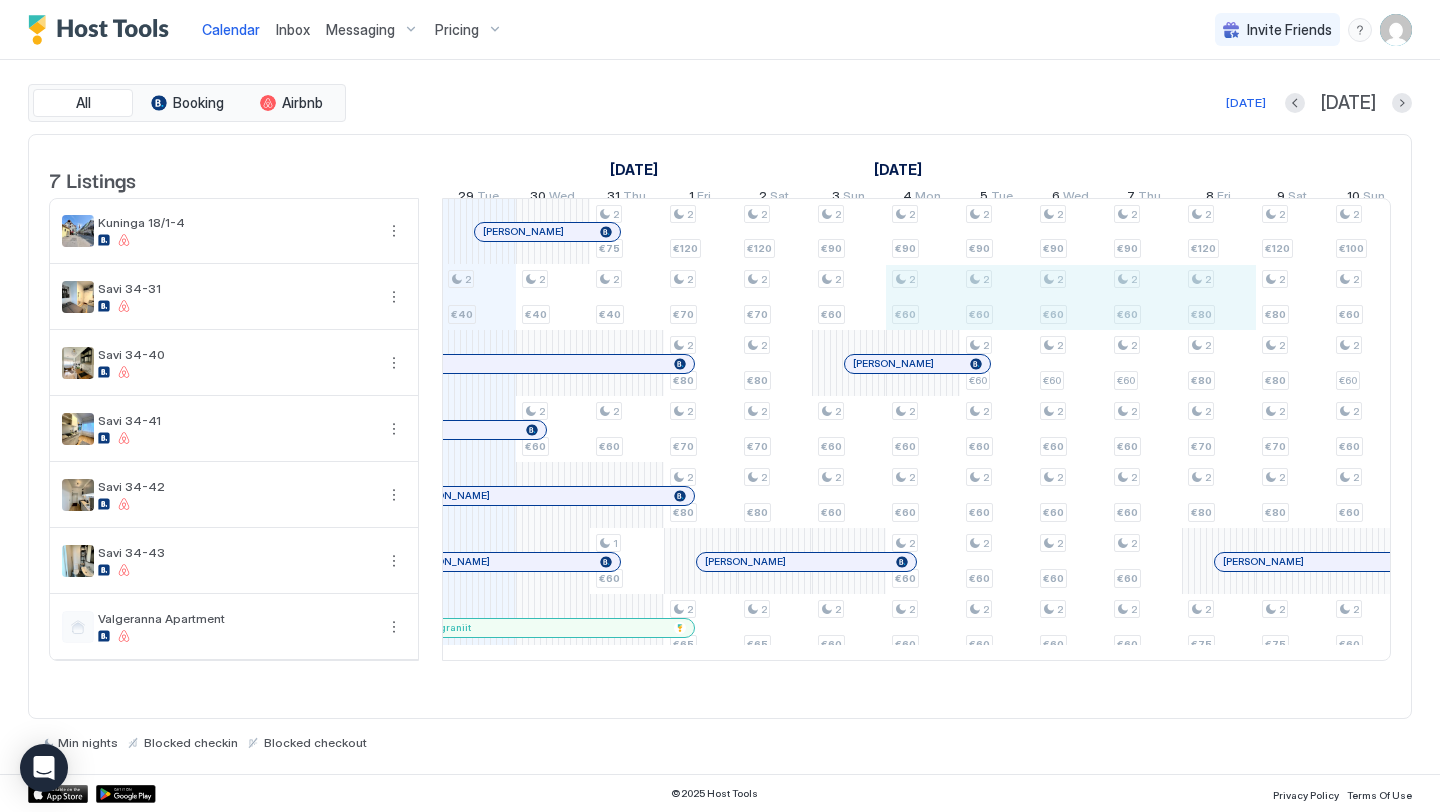 drag, startPoint x: 939, startPoint y: 307, endPoint x: 1208, endPoint y: 321, distance: 269.36407 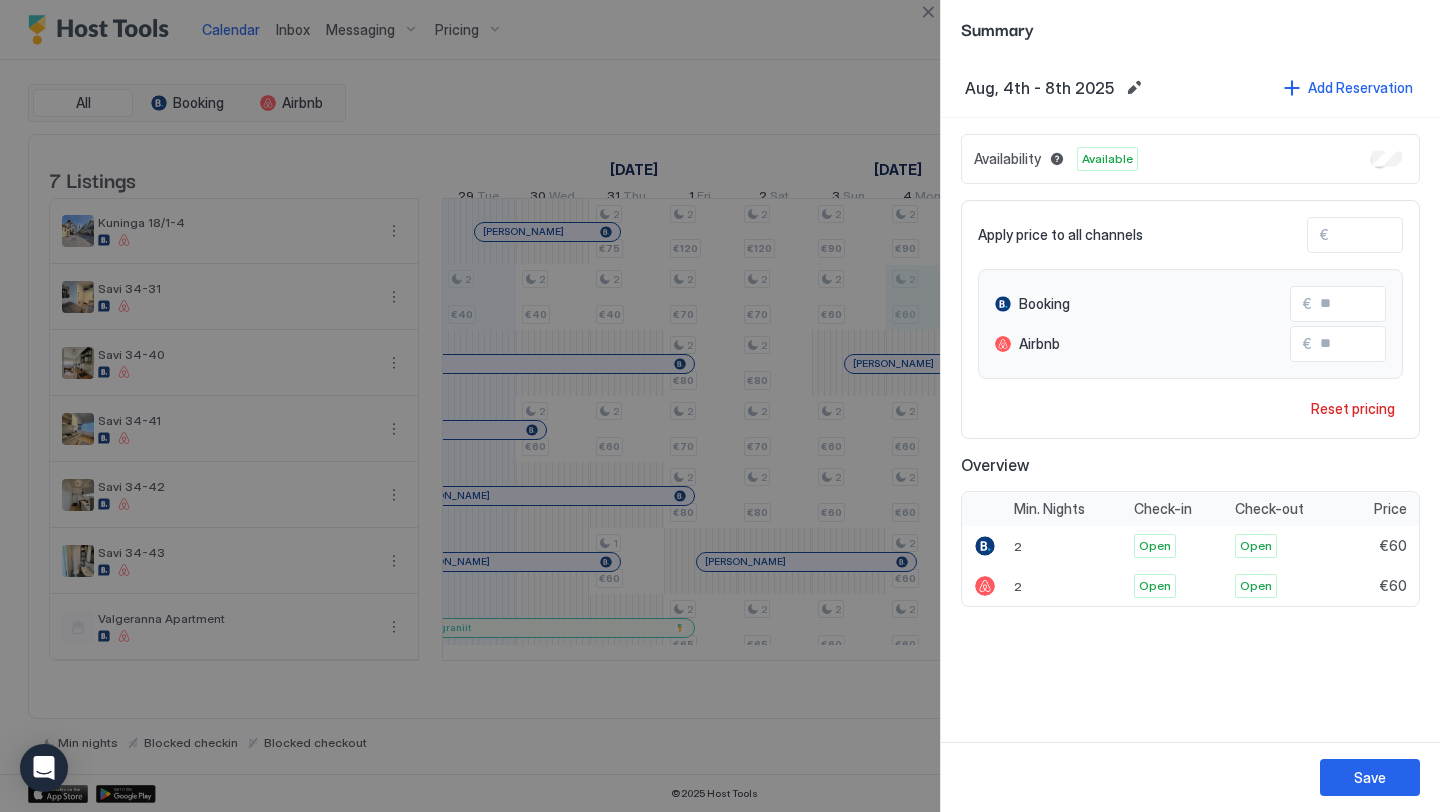 click on "**" at bounding box center (1409, 235) 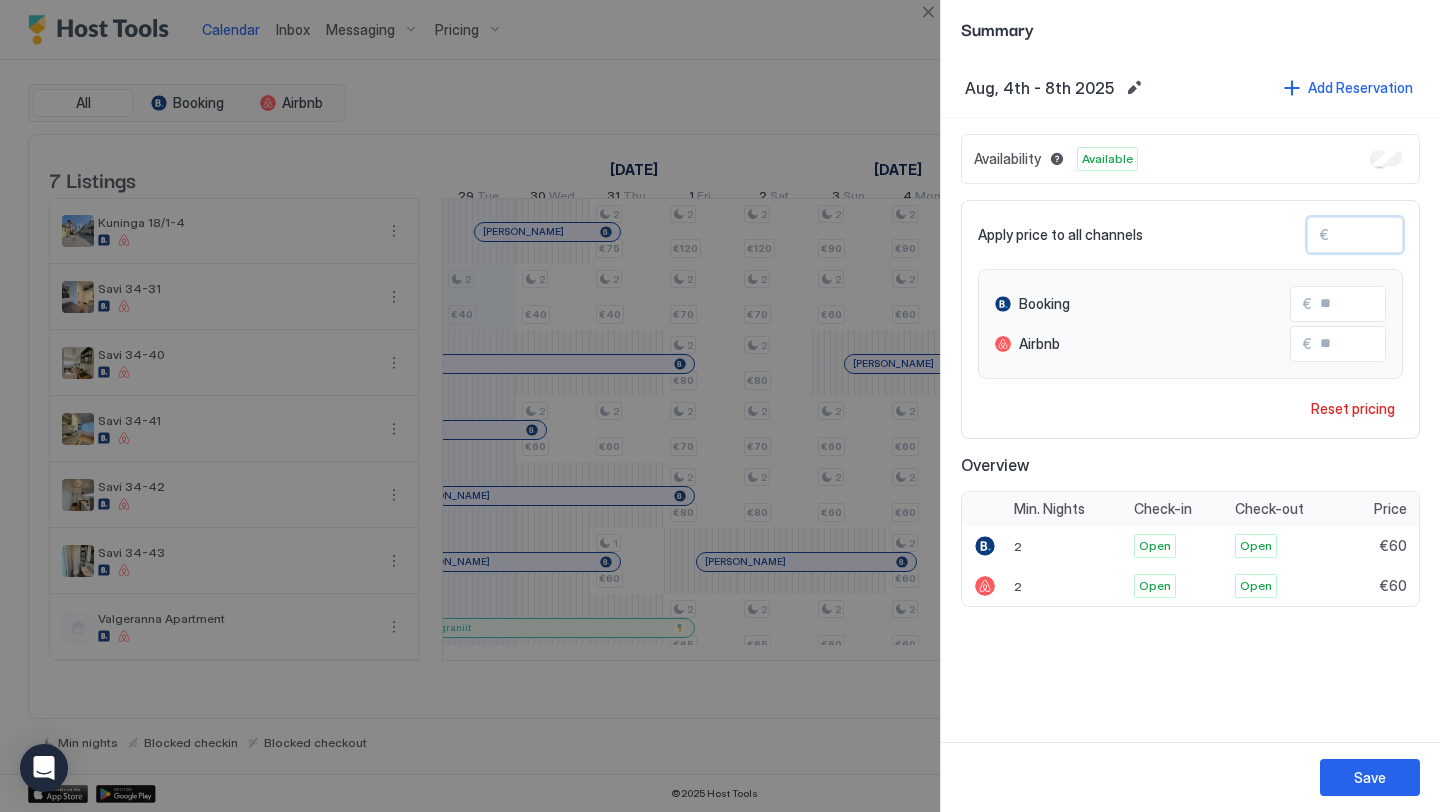 type on "*" 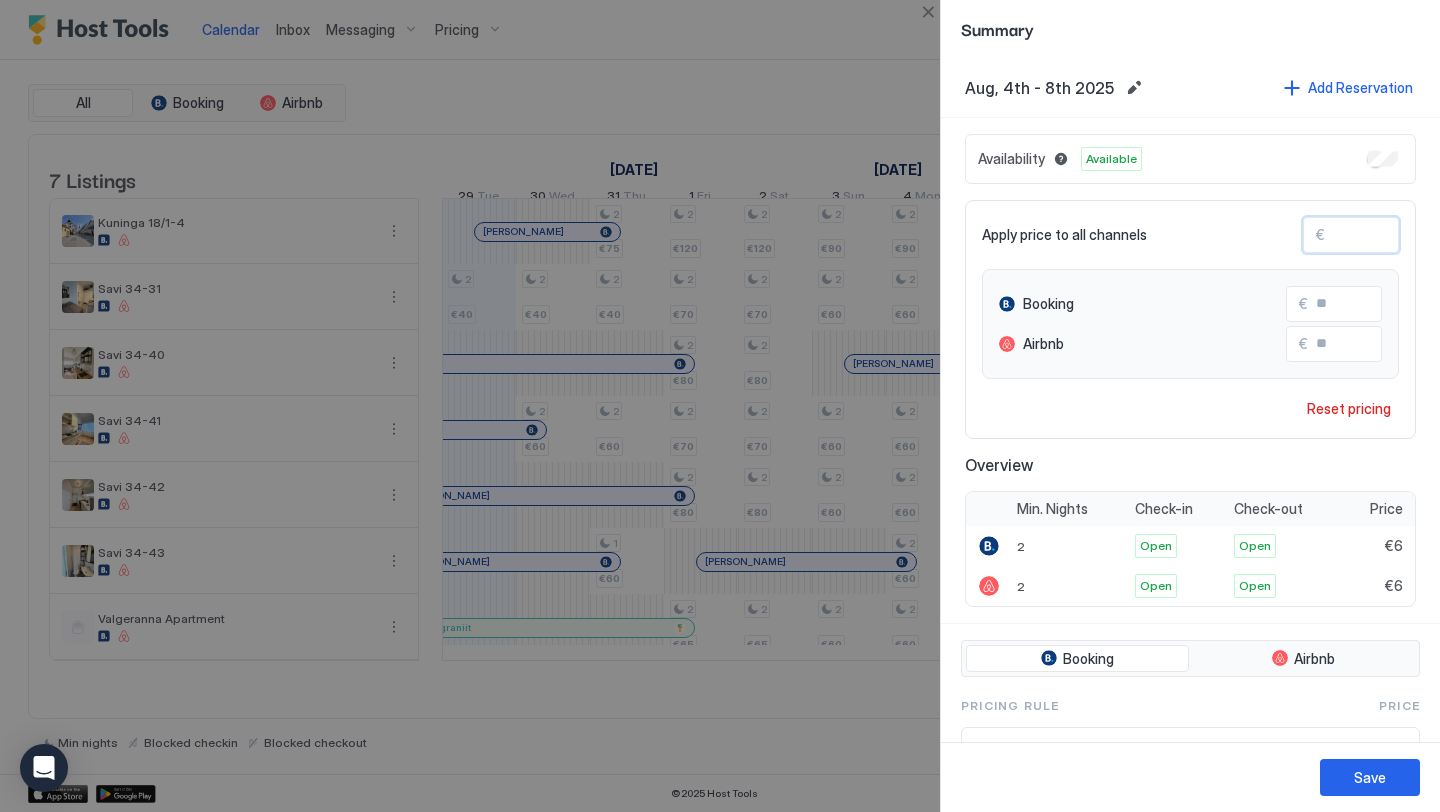 type 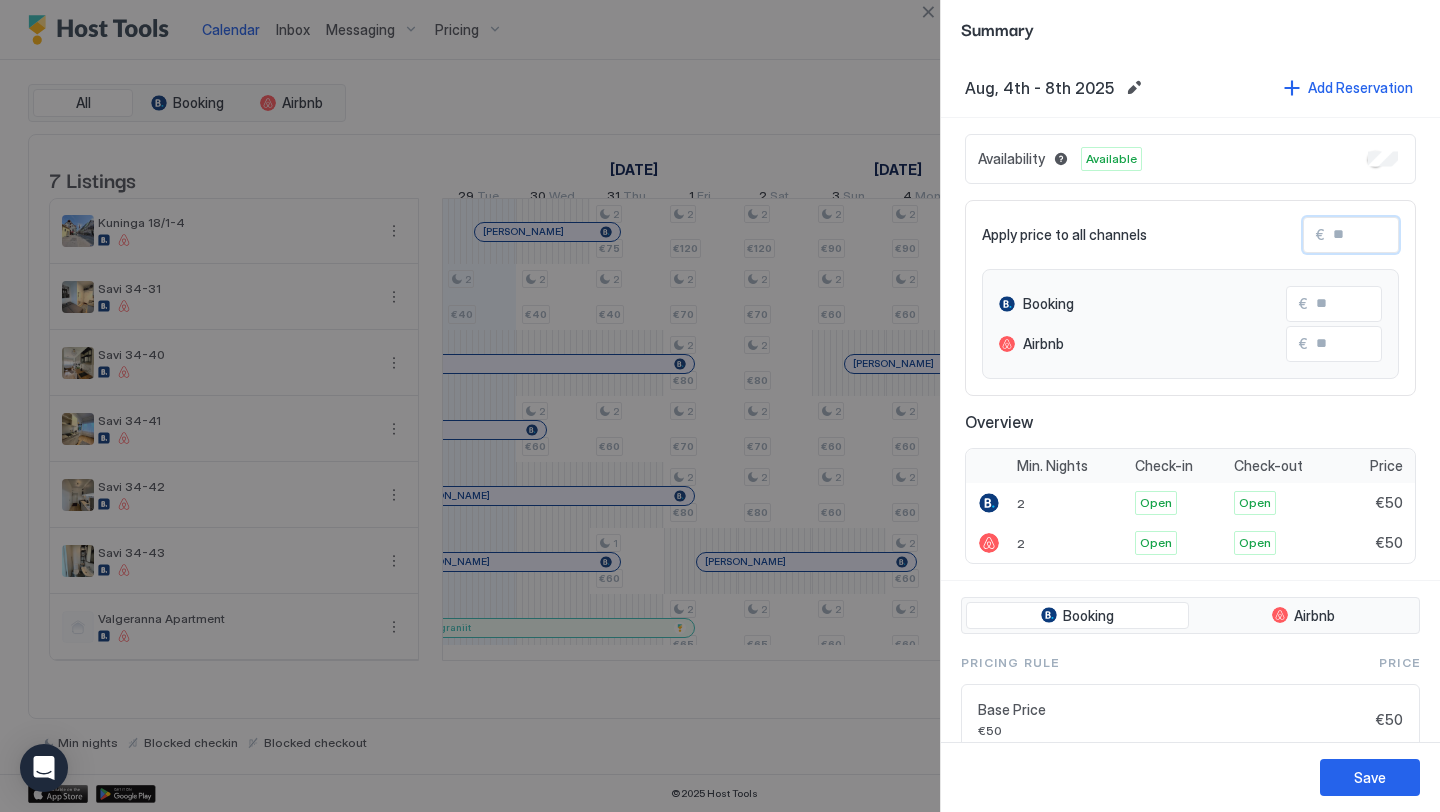 type on "*" 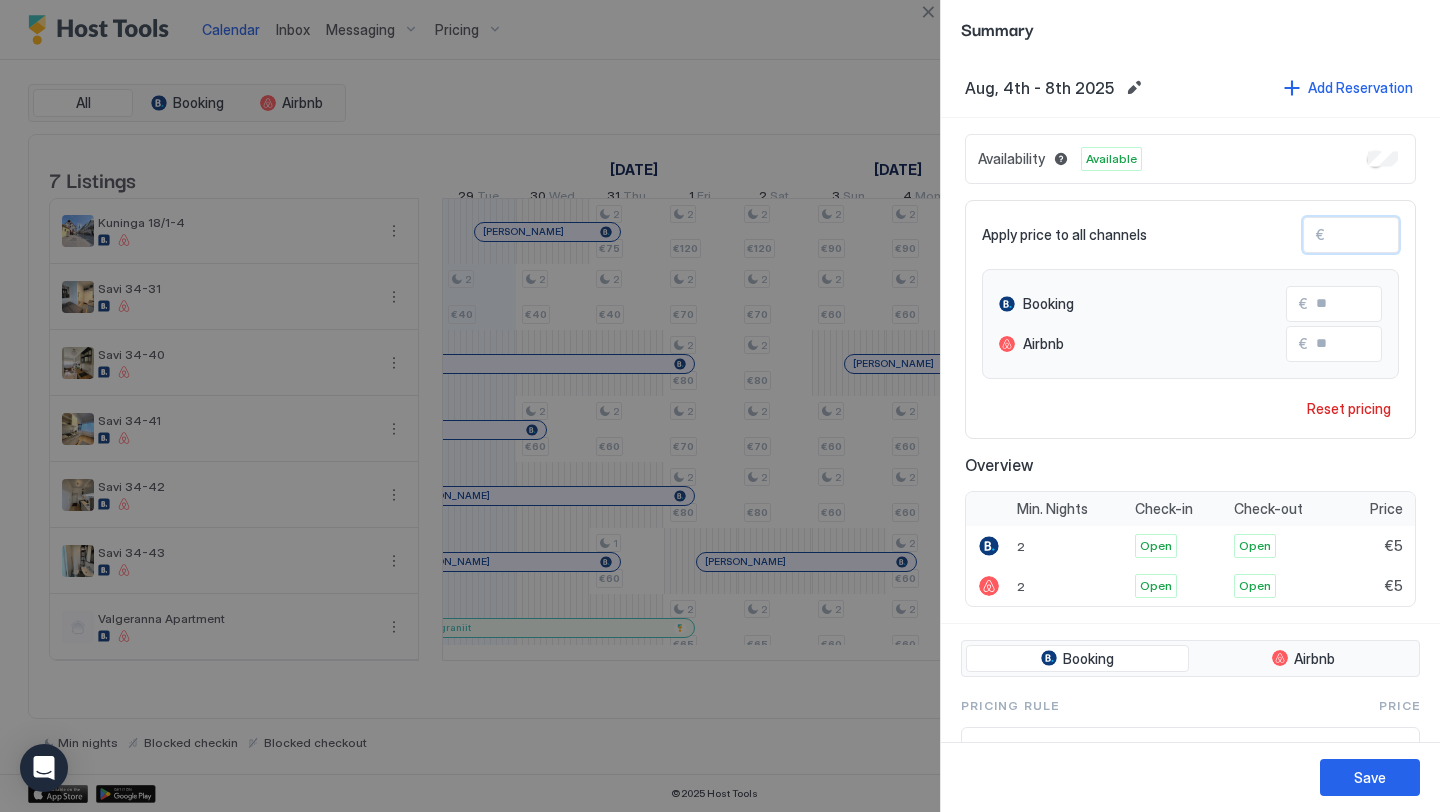 type on "**" 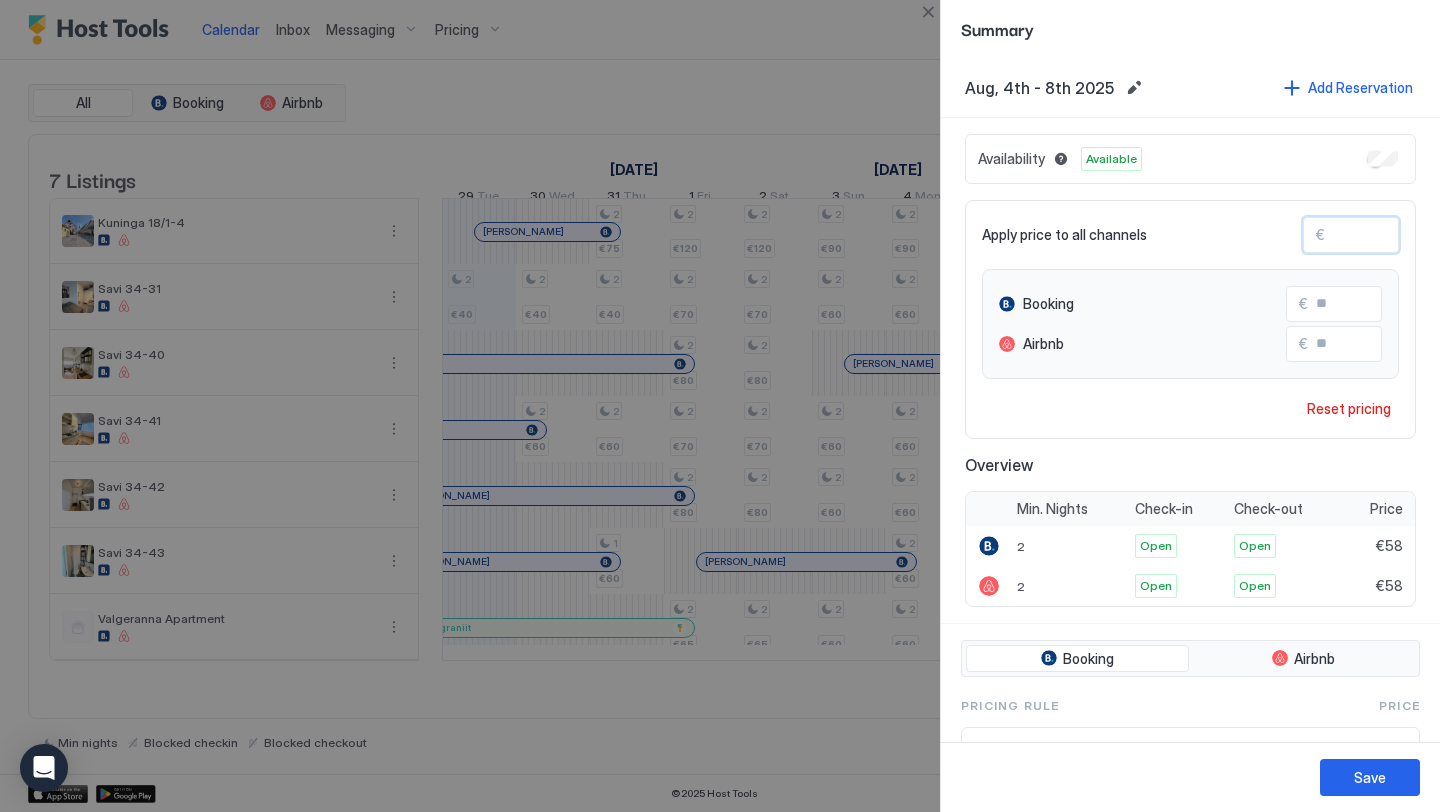 type on "**" 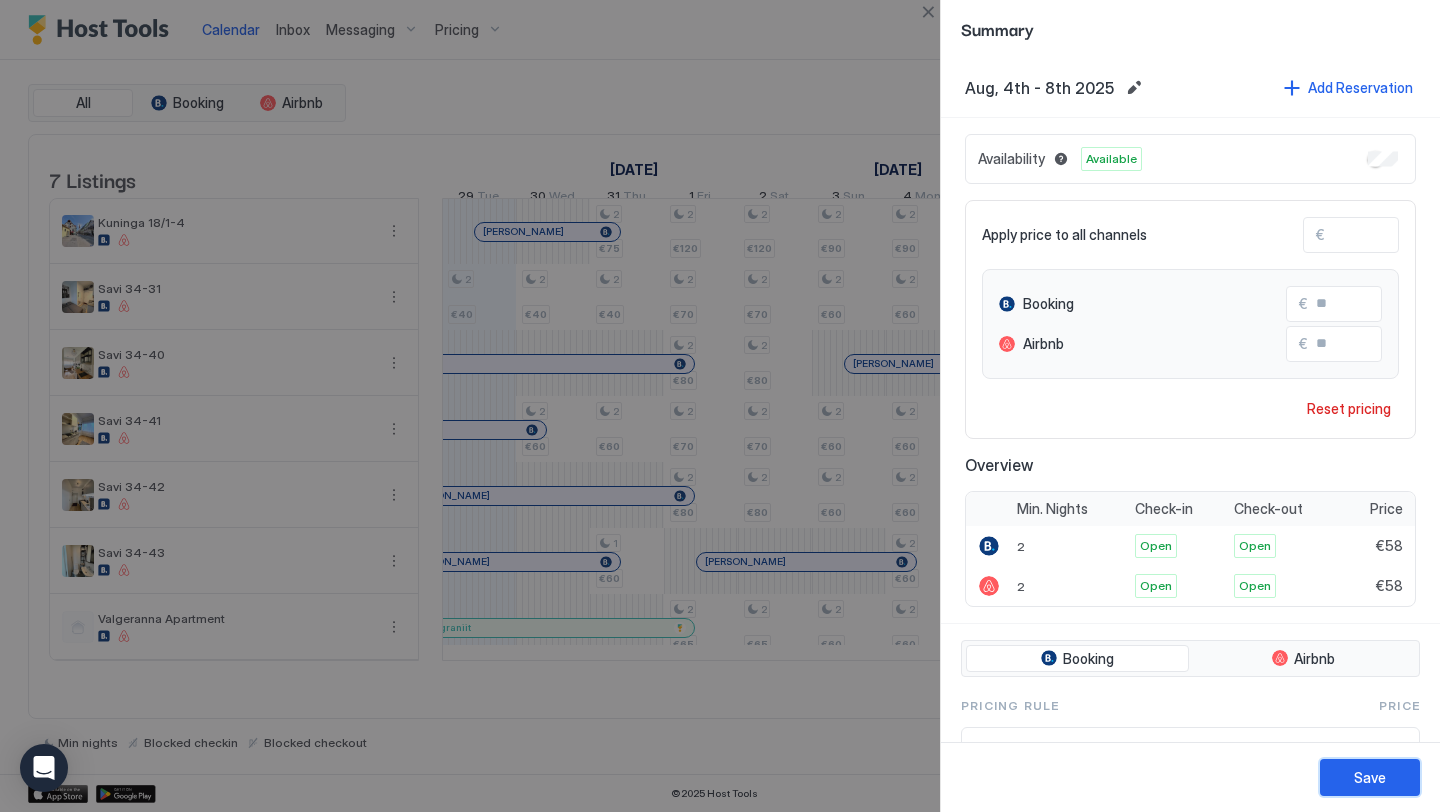 click on "Save" at bounding box center (1370, 777) 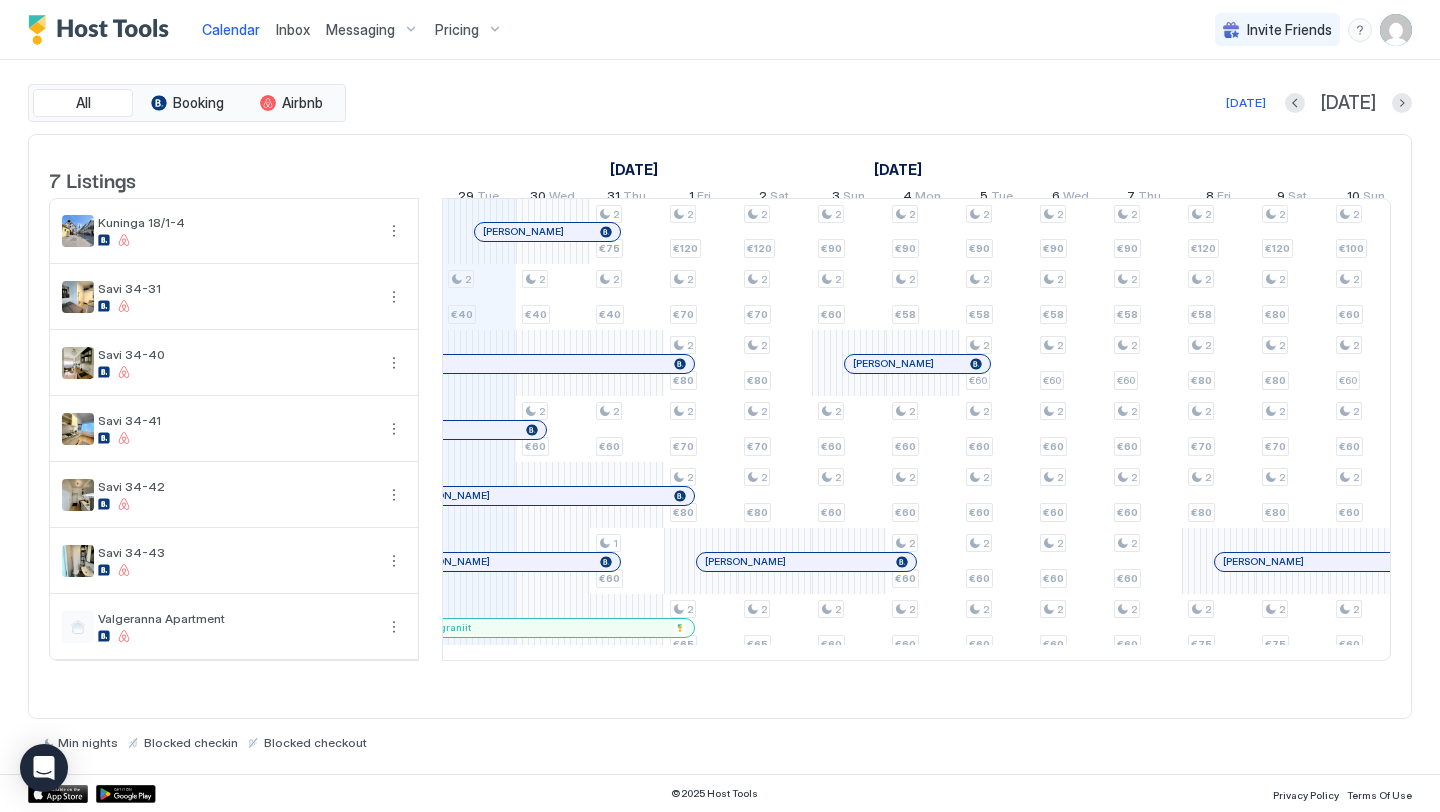 scroll, scrollTop: 0, scrollLeft: 860, axis: horizontal 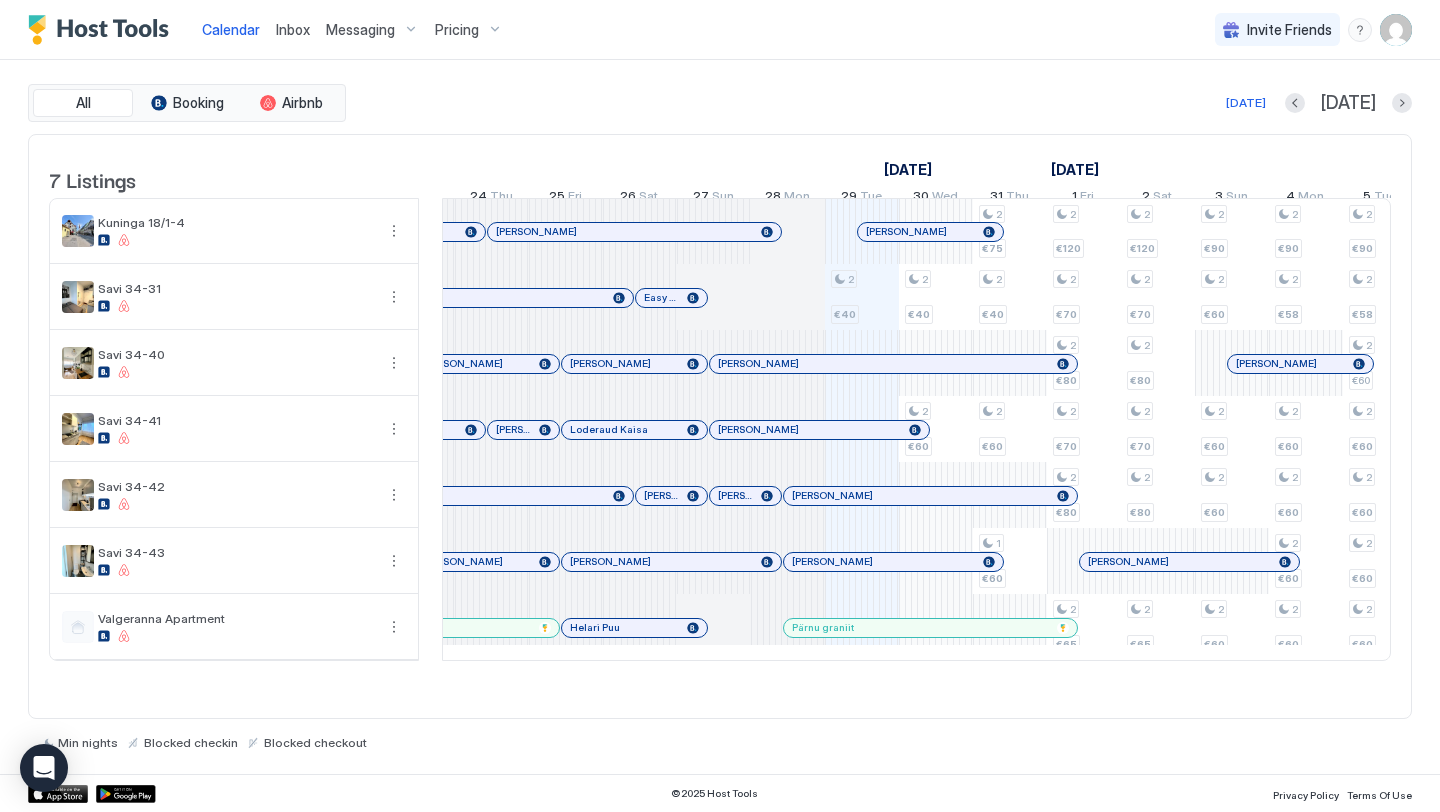 click at bounding box center [619, 298] 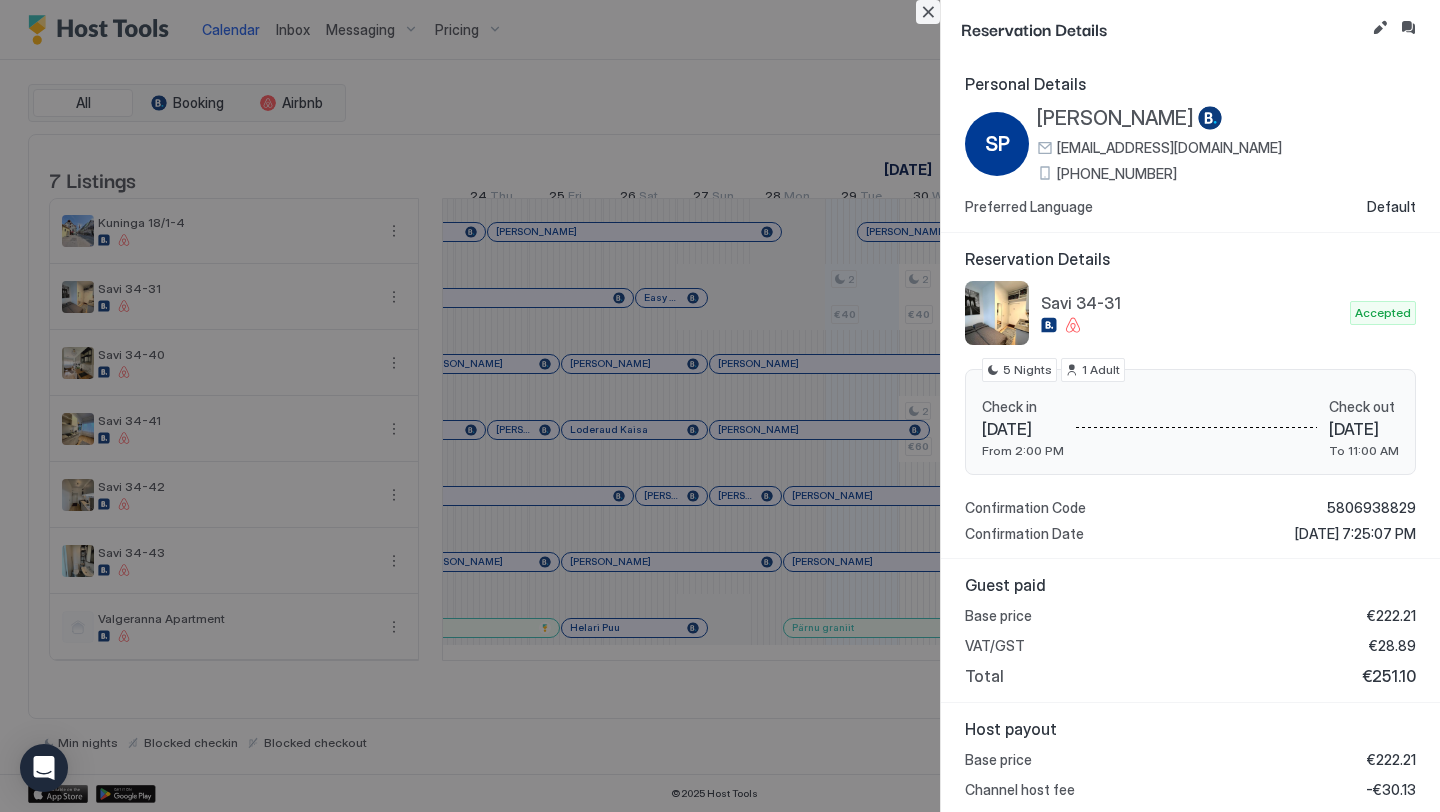 click at bounding box center (928, 12) 